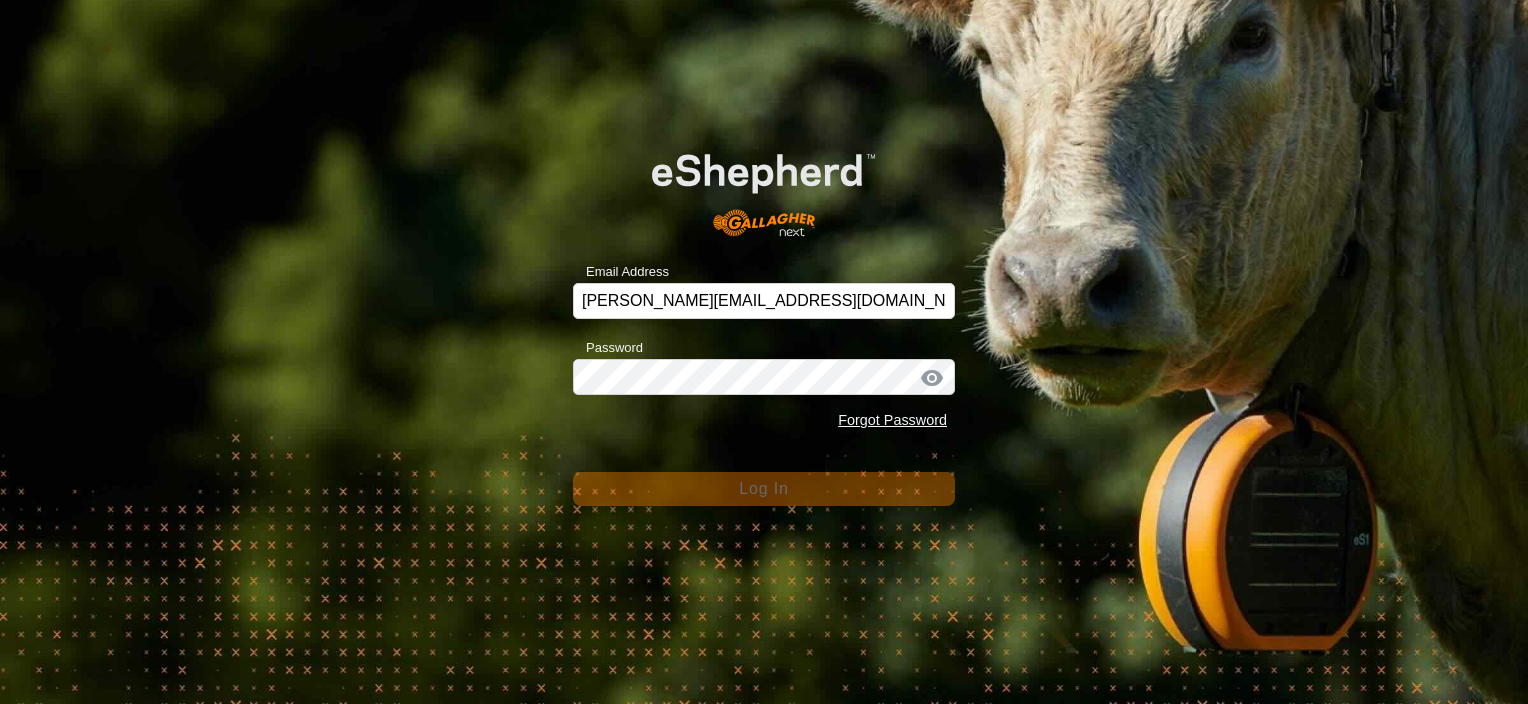 scroll, scrollTop: 0, scrollLeft: 0, axis: both 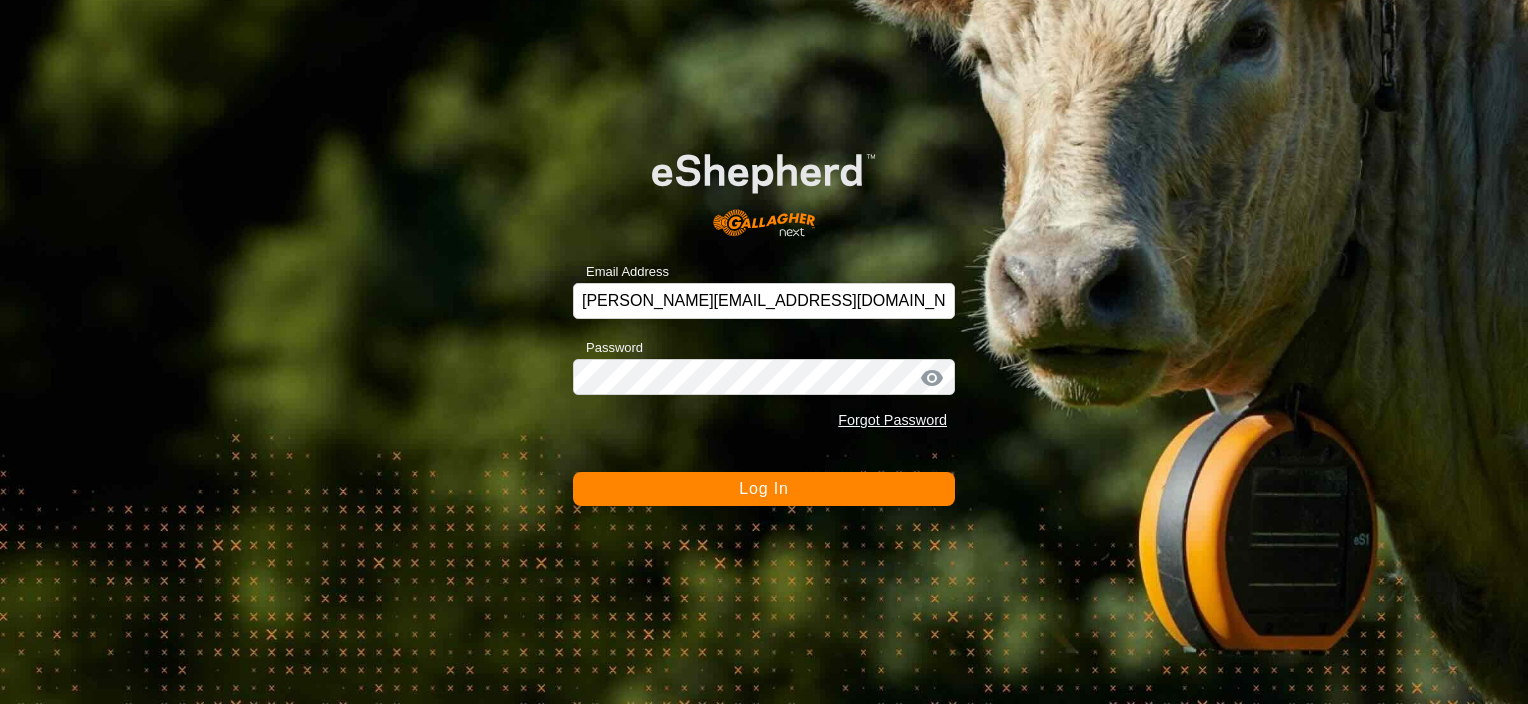 click on "Log In" 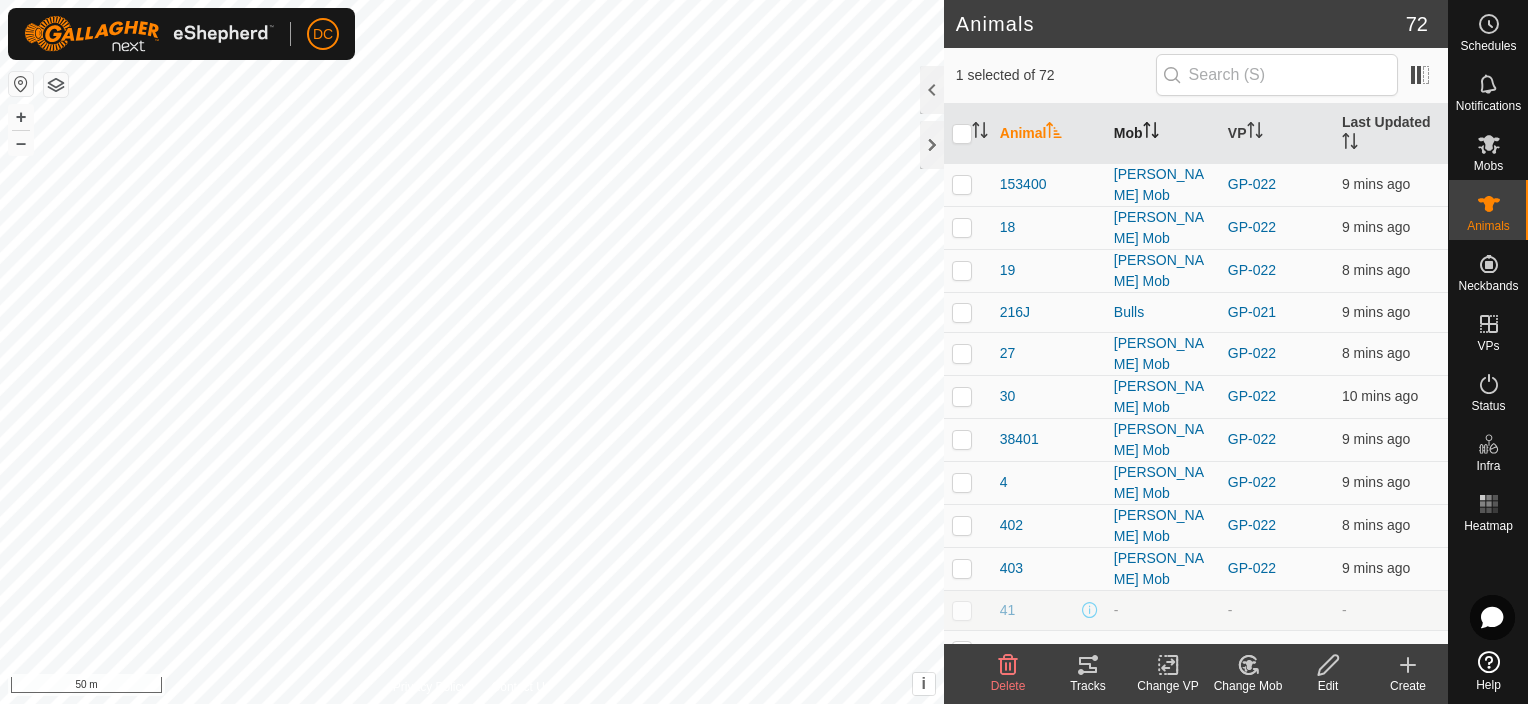 click on "Mob" at bounding box center [1163, 134] 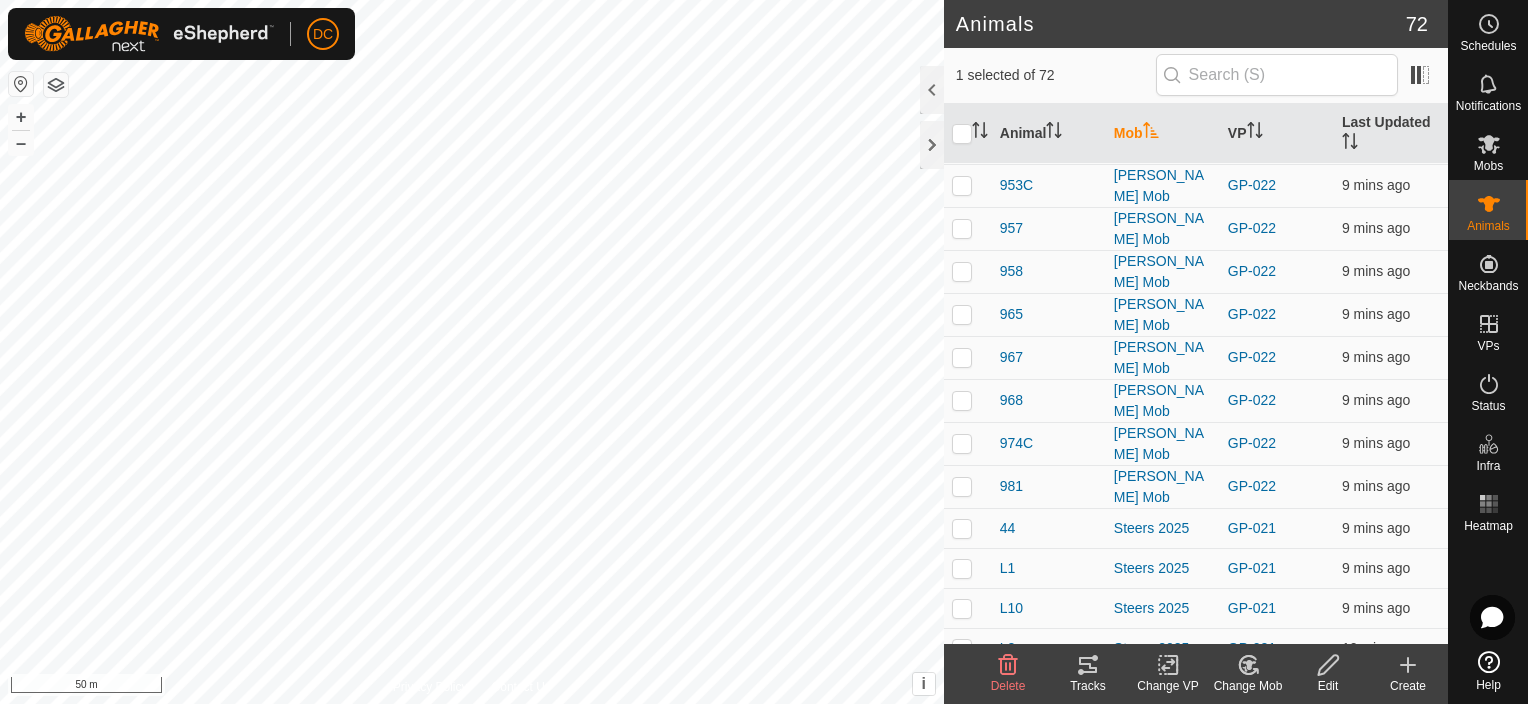 scroll, scrollTop: 1800, scrollLeft: 0, axis: vertical 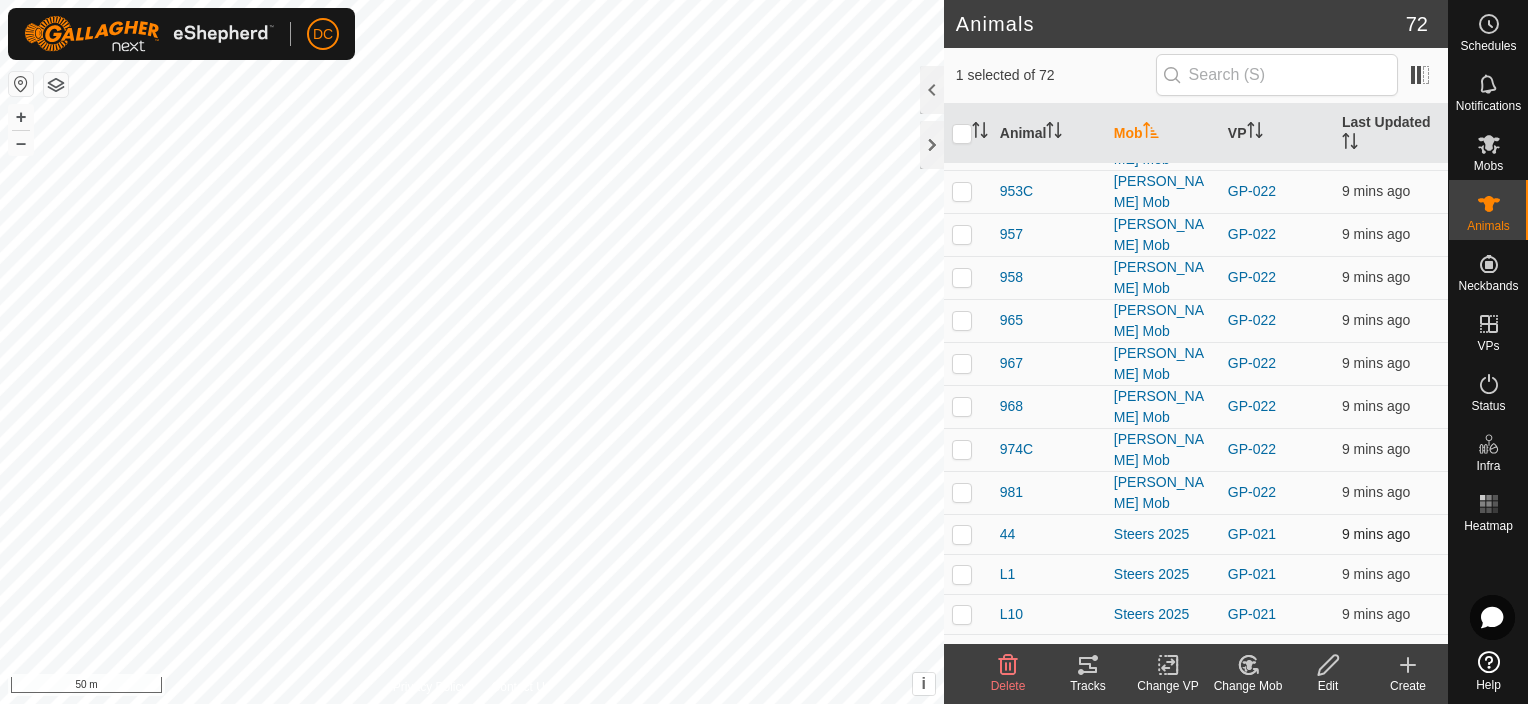 drag, startPoint x: 962, startPoint y: 425, endPoint x: 962, endPoint y: 441, distance: 16 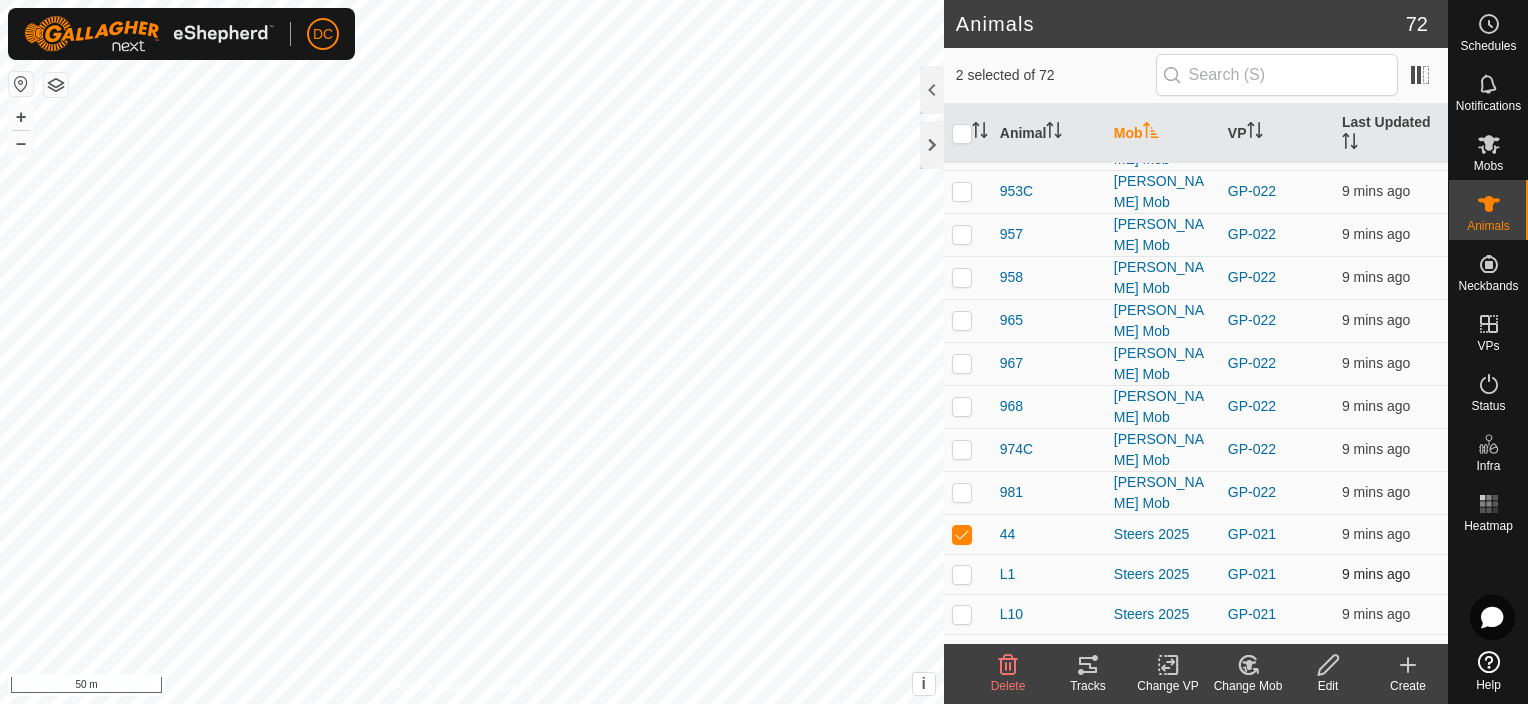click at bounding box center (962, 574) 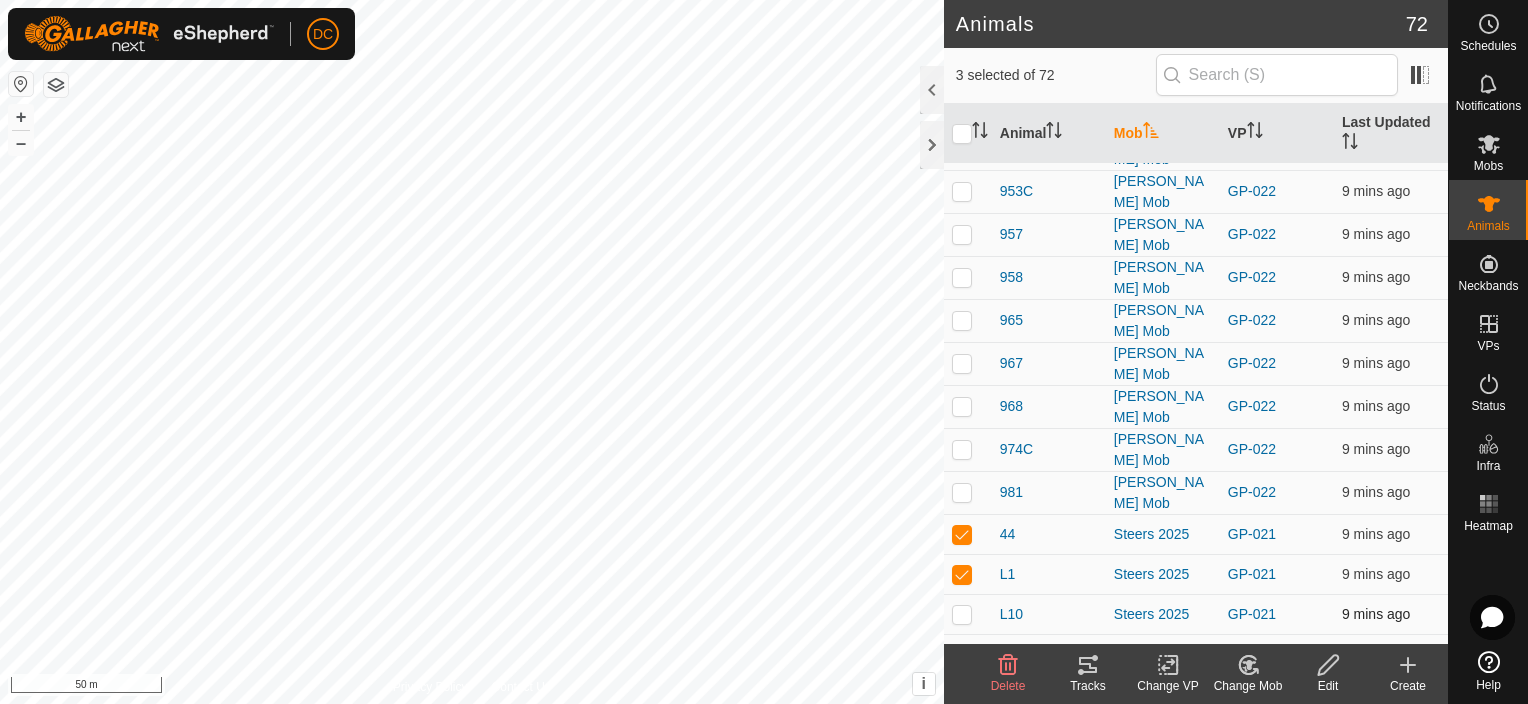 click at bounding box center [962, 614] 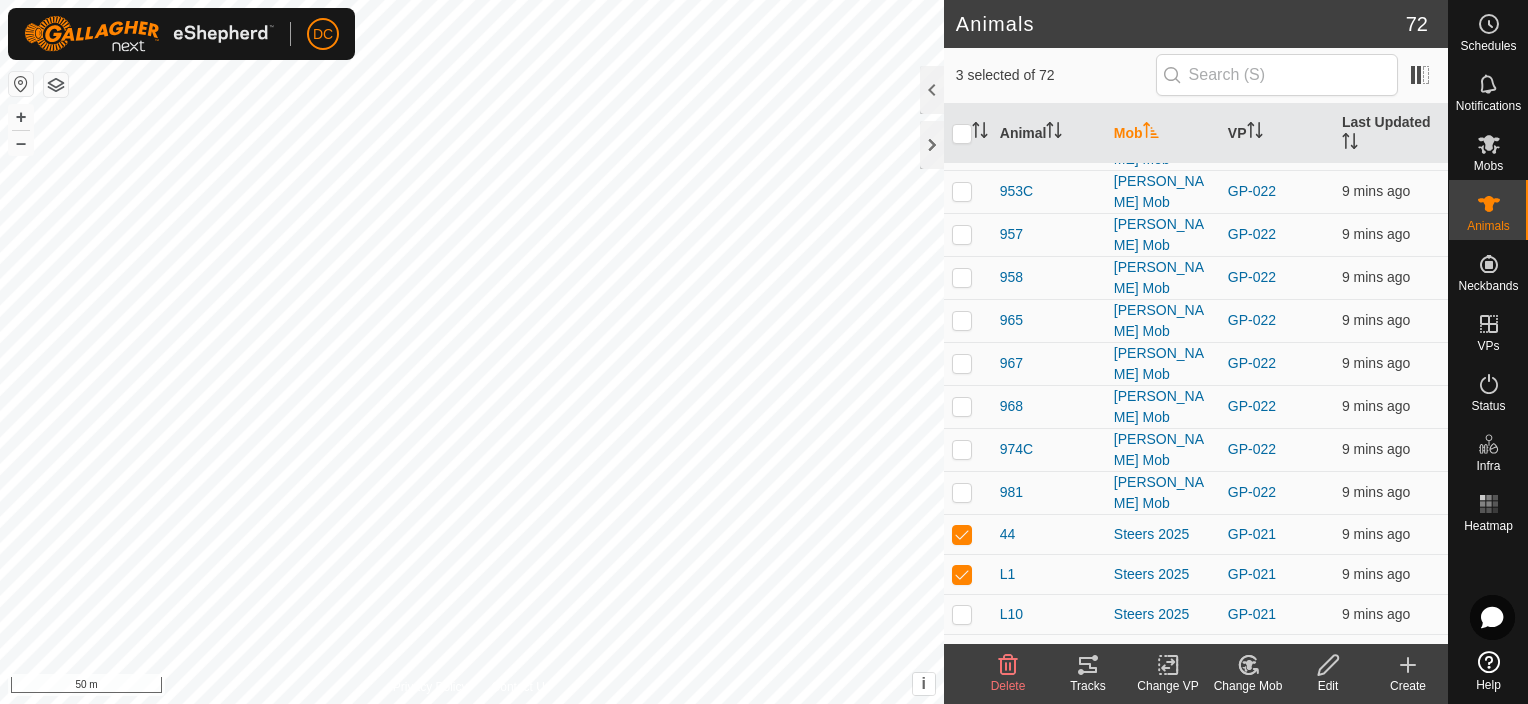 checkbox on "true" 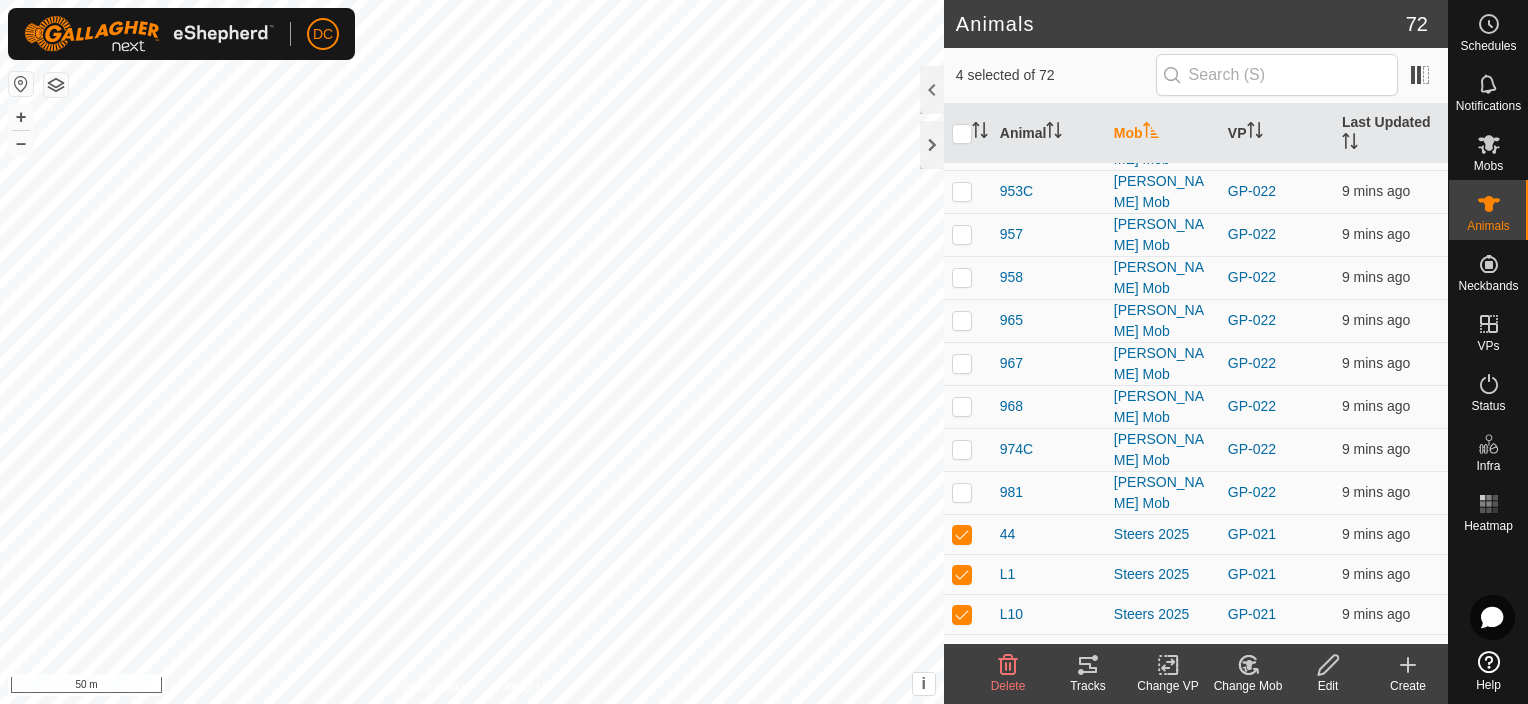 click at bounding box center (962, 654) 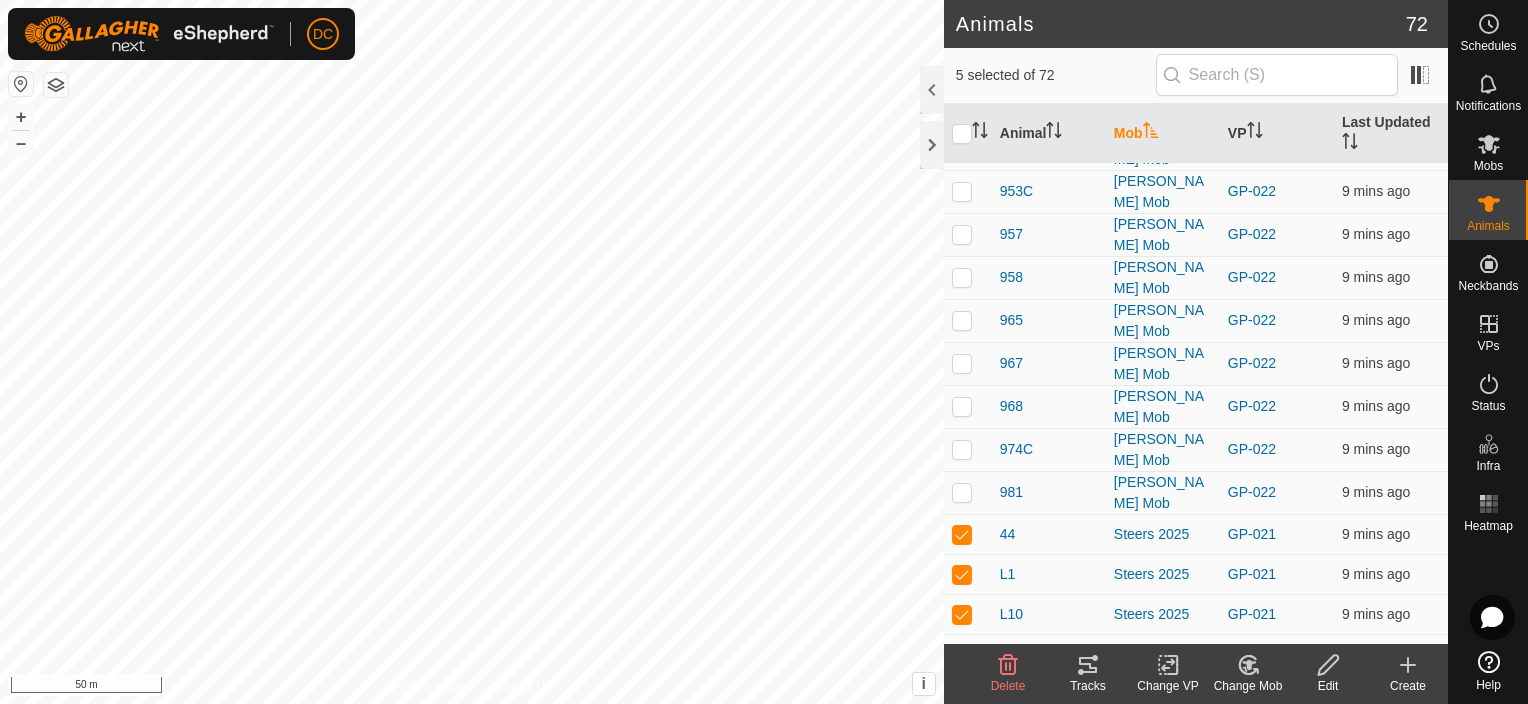 click at bounding box center (962, 694) 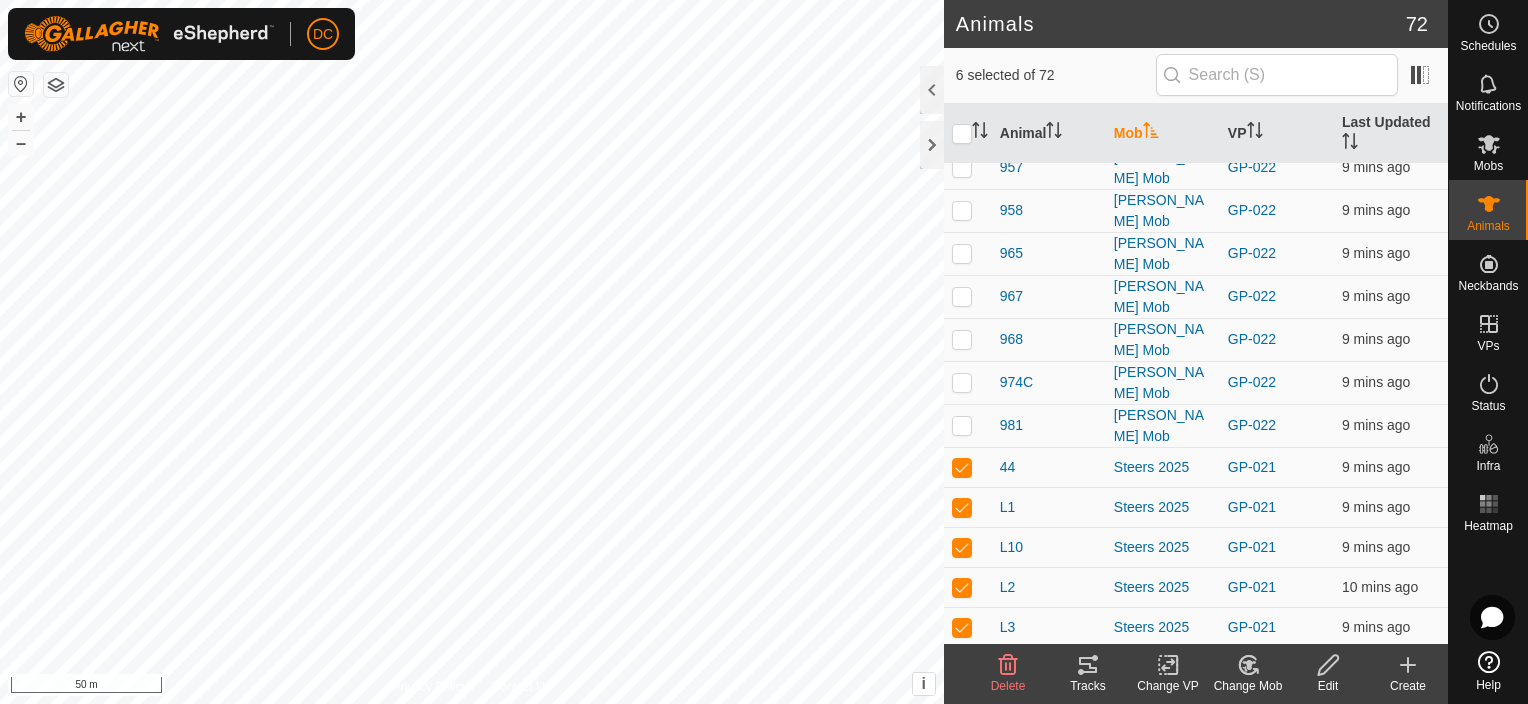scroll, scrollTop: 1900, scrollLeft: 0, axis: vertical 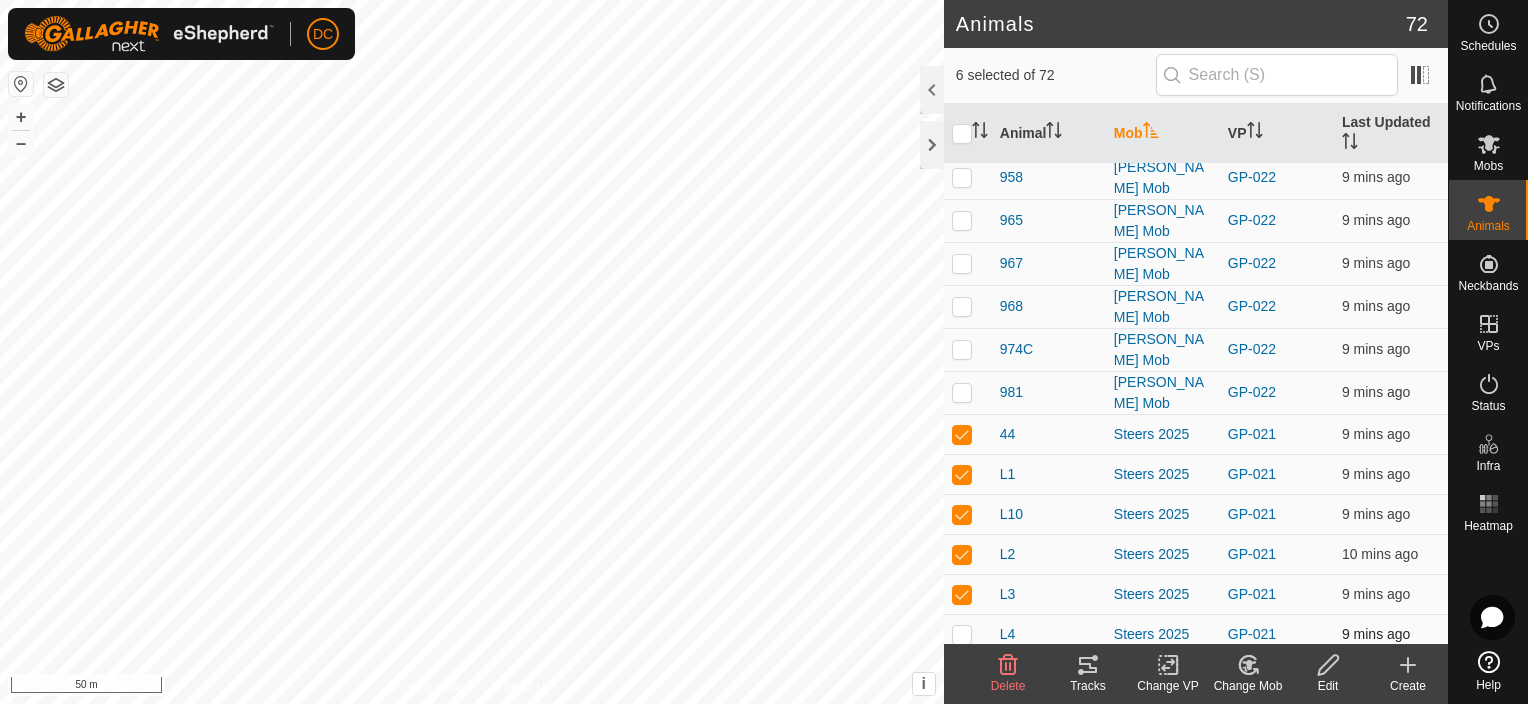 click at bounding box center [962, 634] 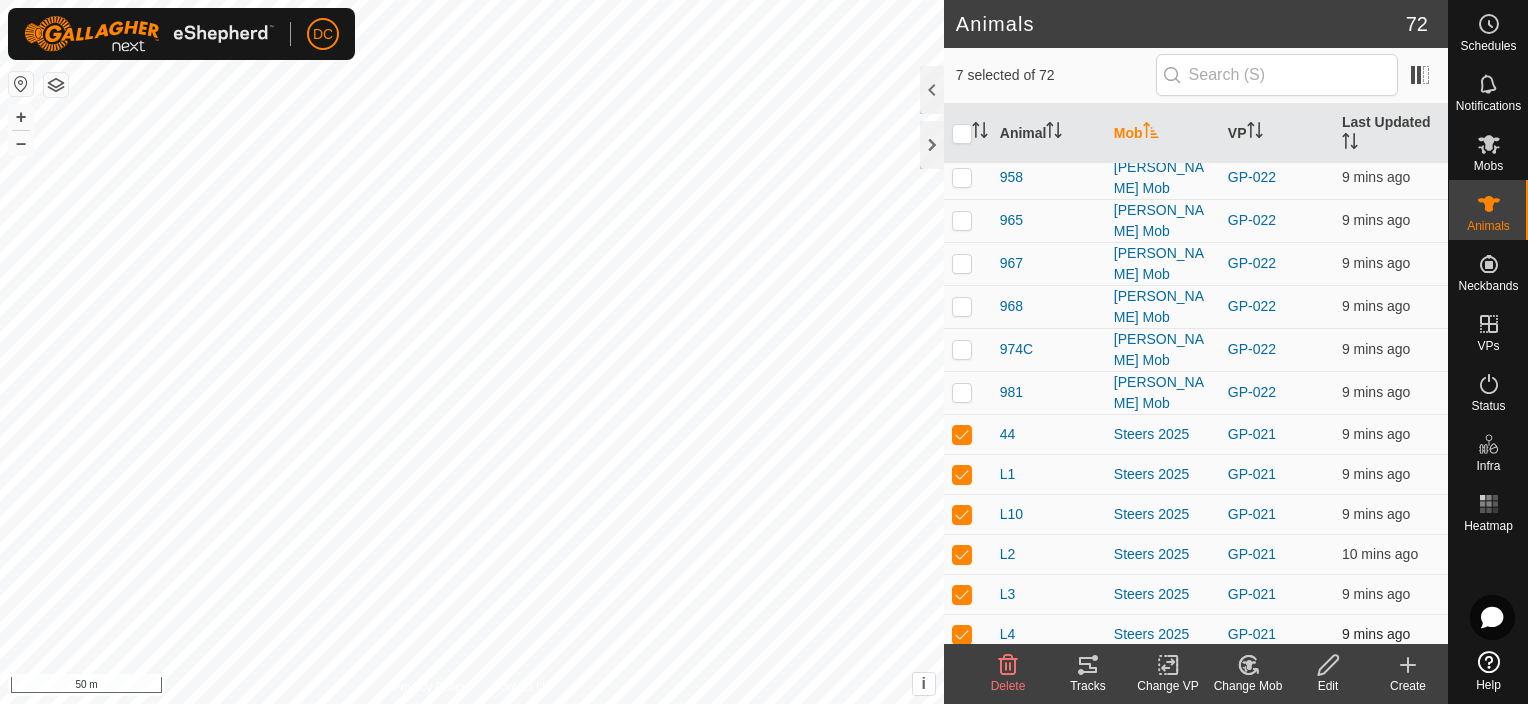 scroll, scrollTop: 2000, scrollLeft: 0, axis: vertical 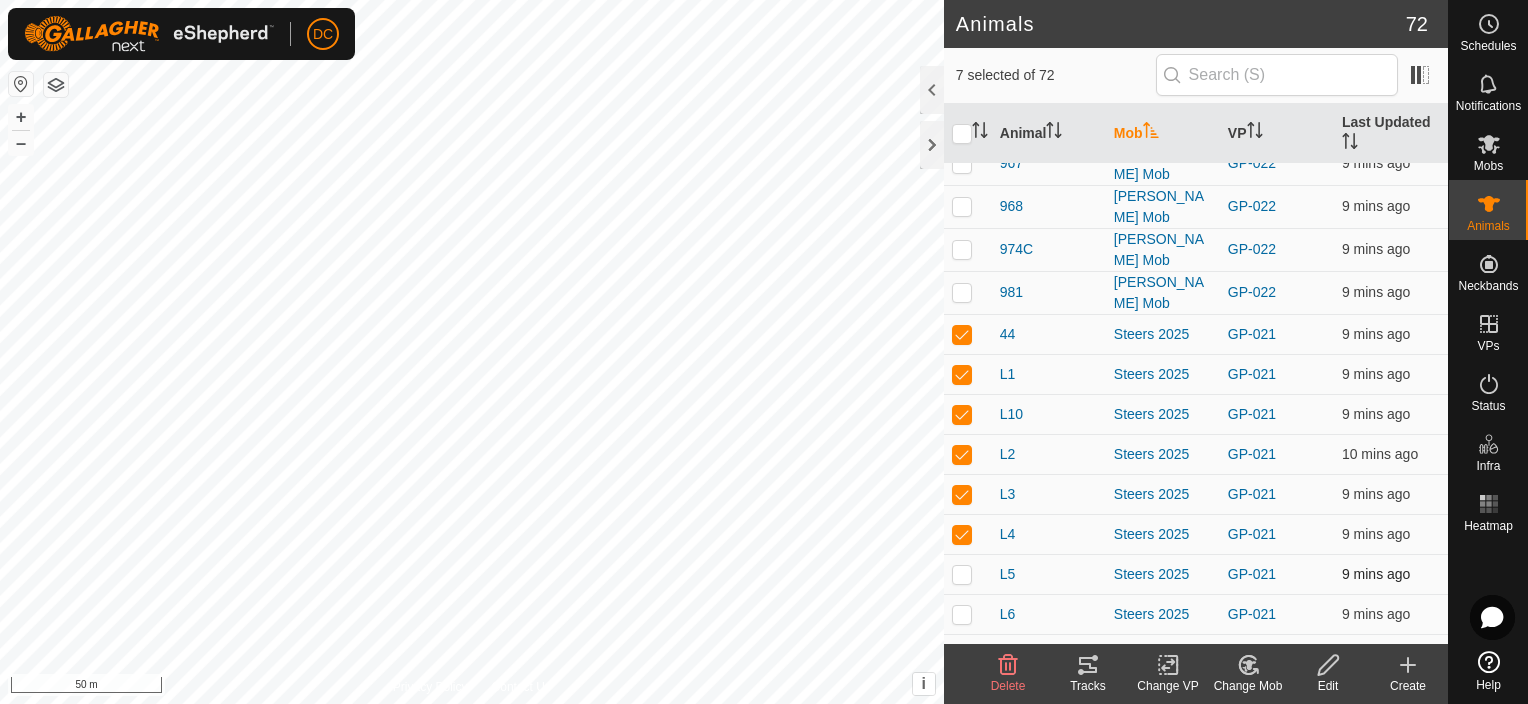 click at bounding box center (962, 574) 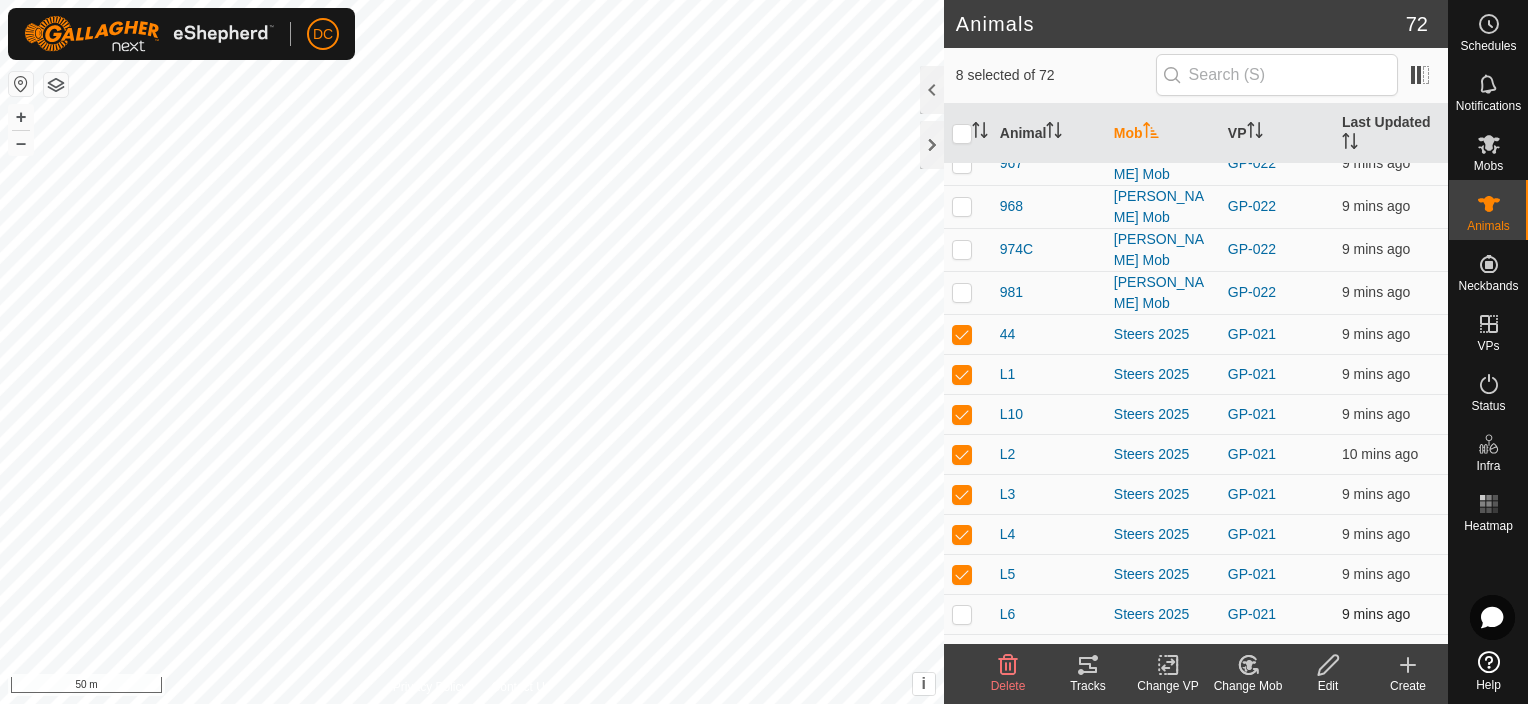 click at bounding box center [962, 614] 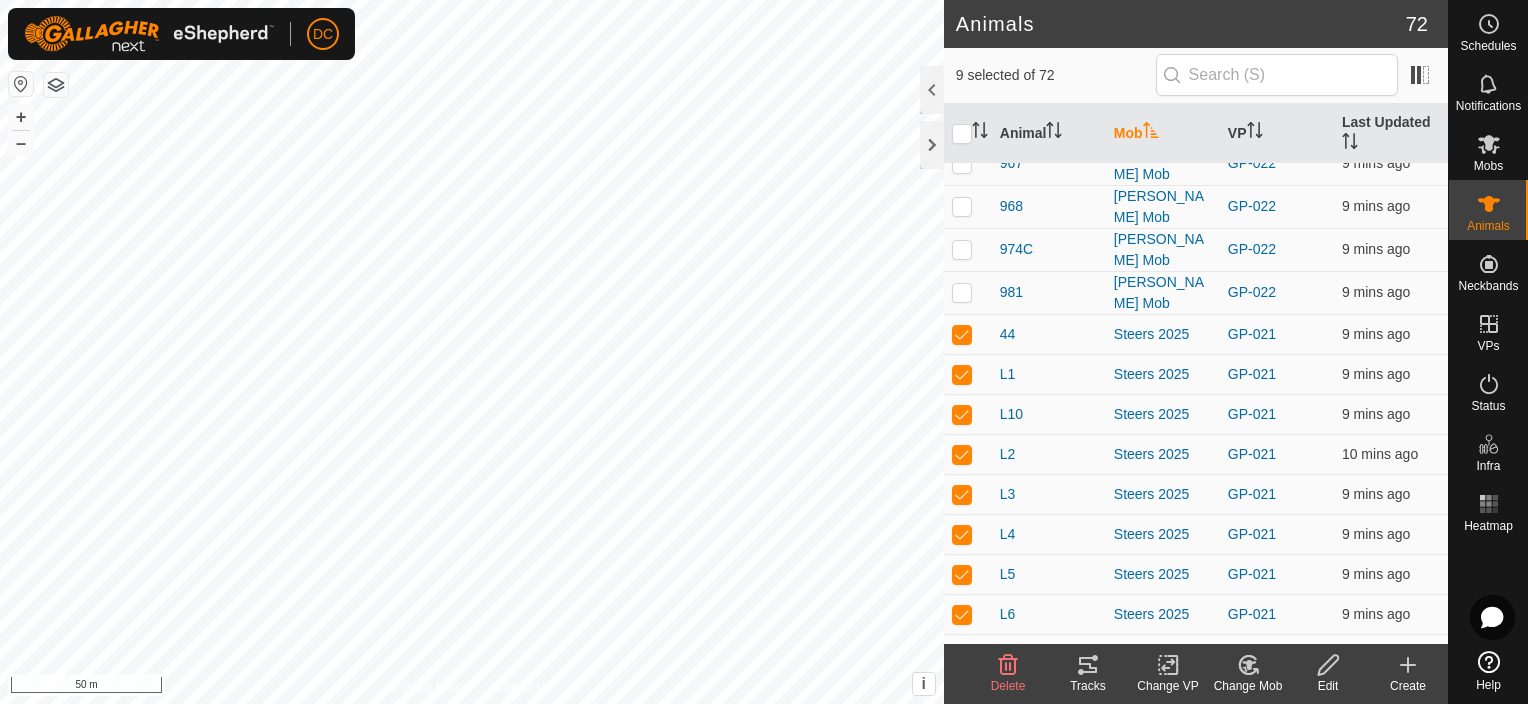 click at bounding box center (962, 654) 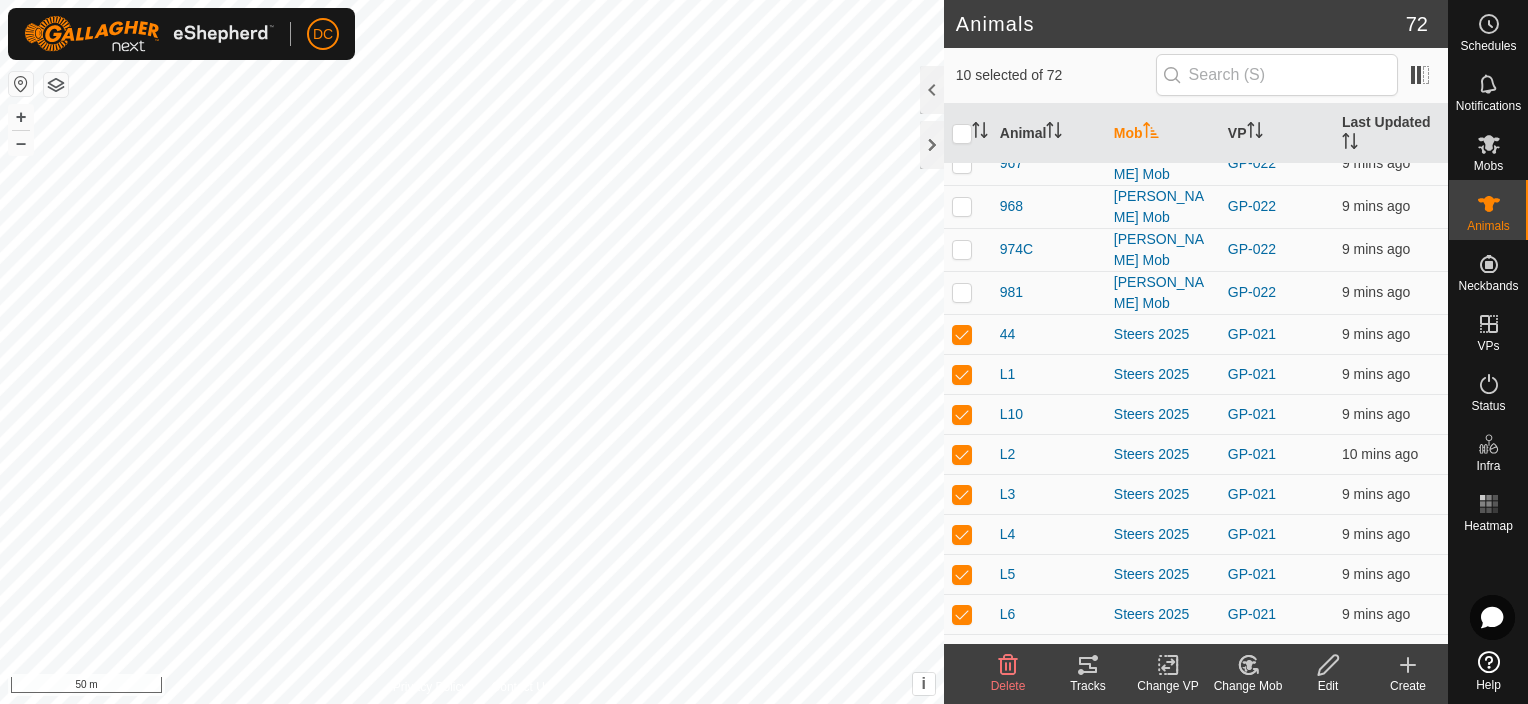 click 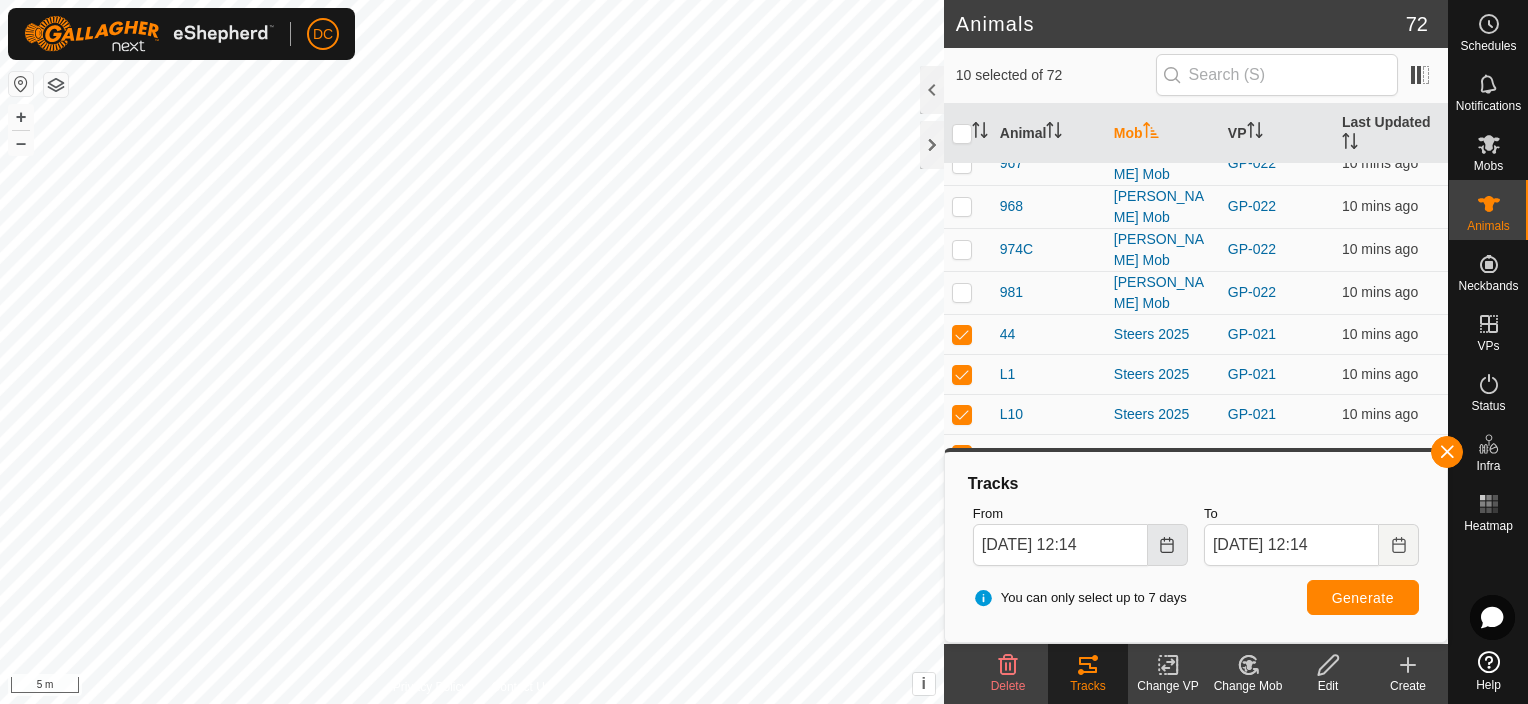 click 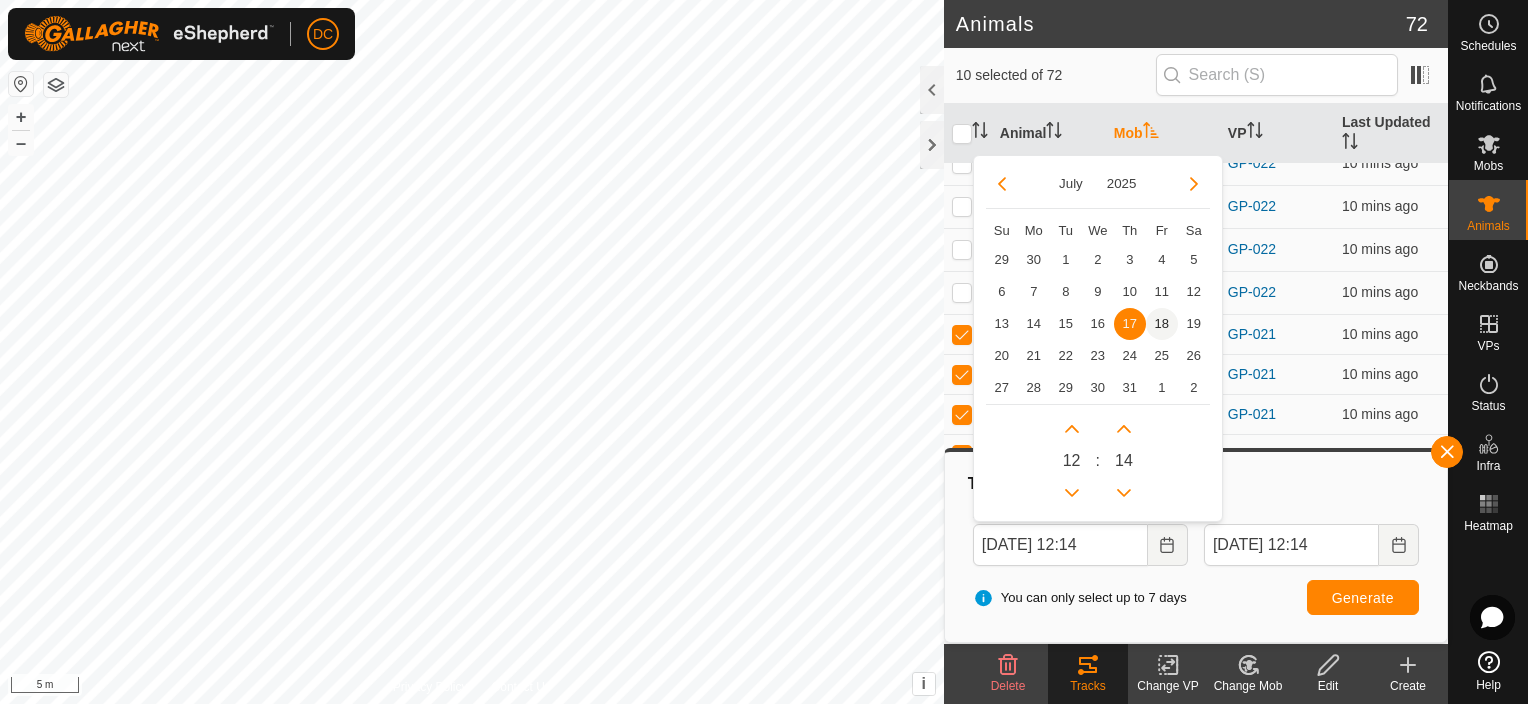click on "18" at bounding box center (1162, 324) 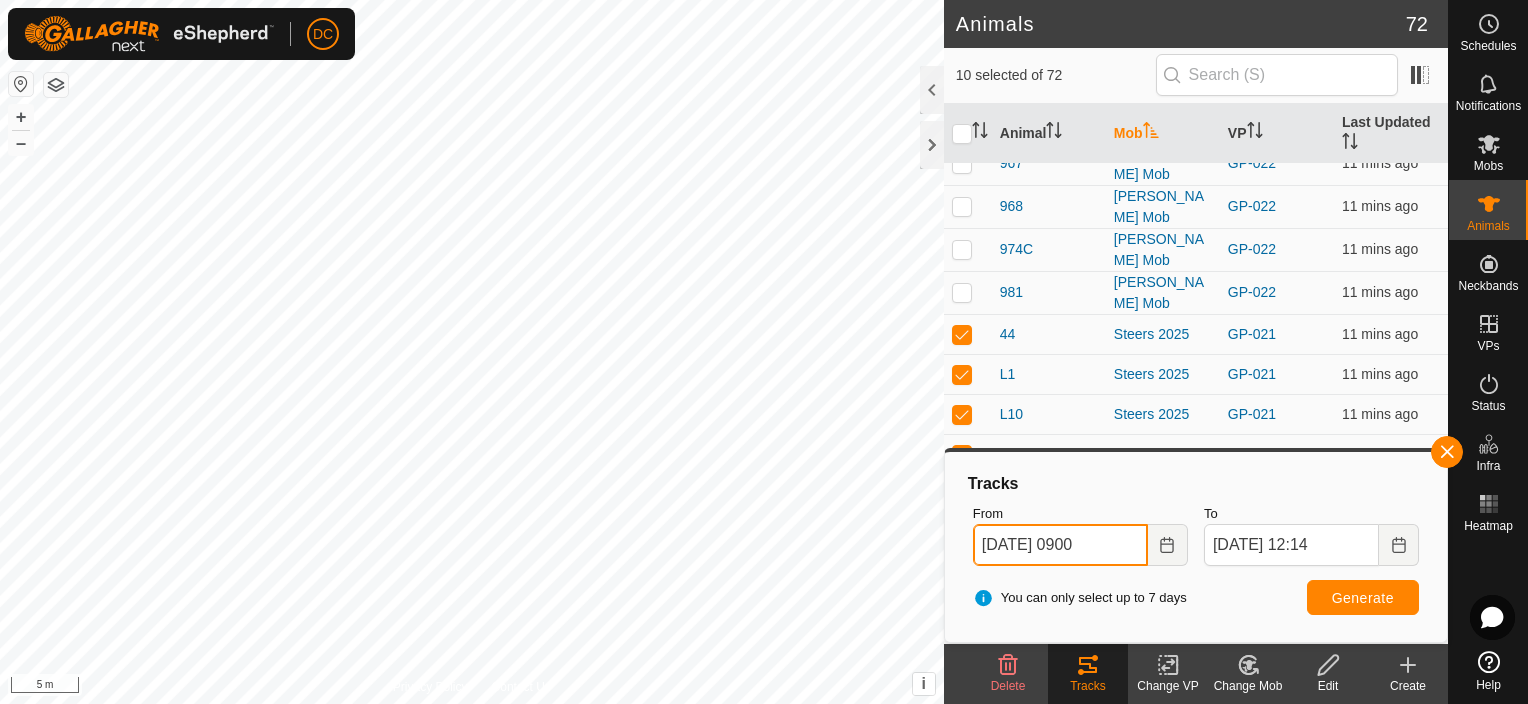 type on "[DATE] 0900" 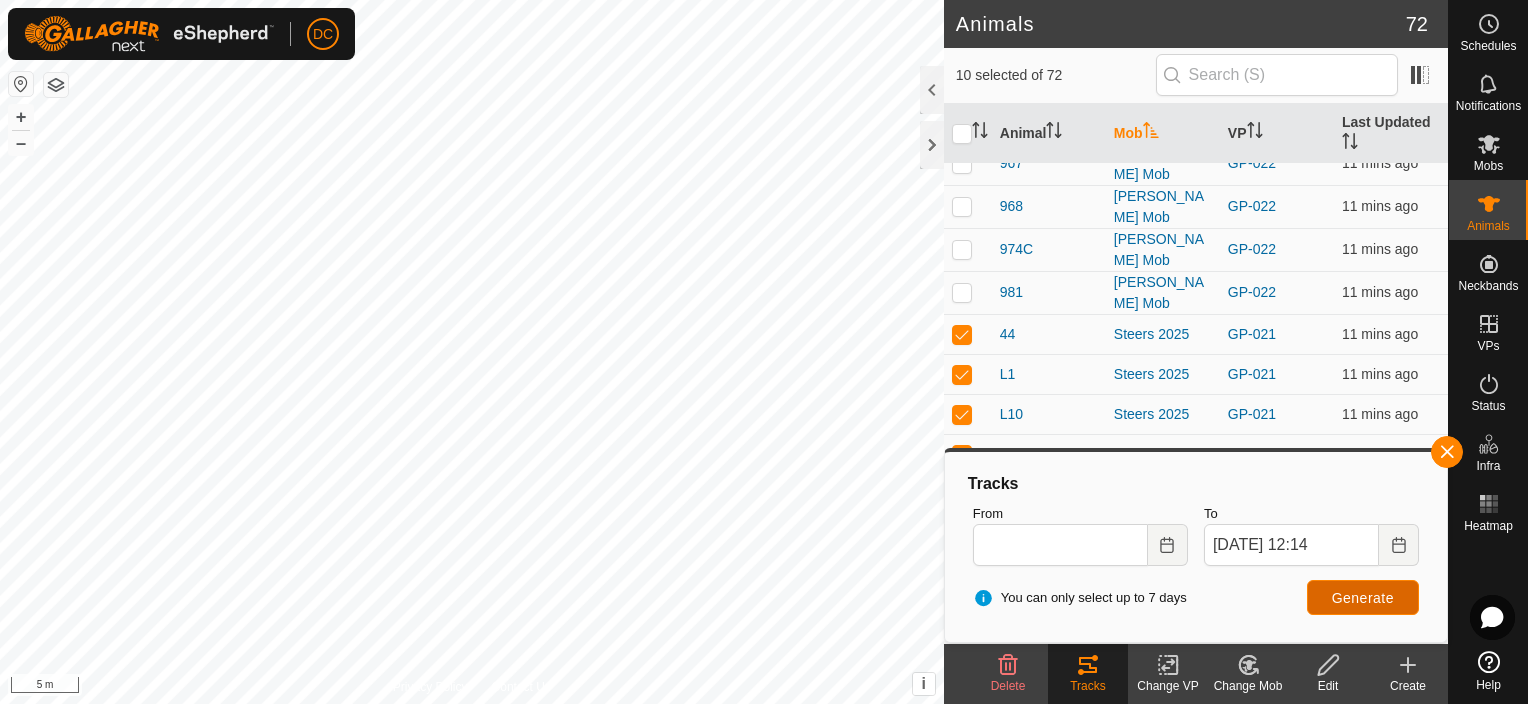 click on "Generate" at bounding box center [1363, 598] 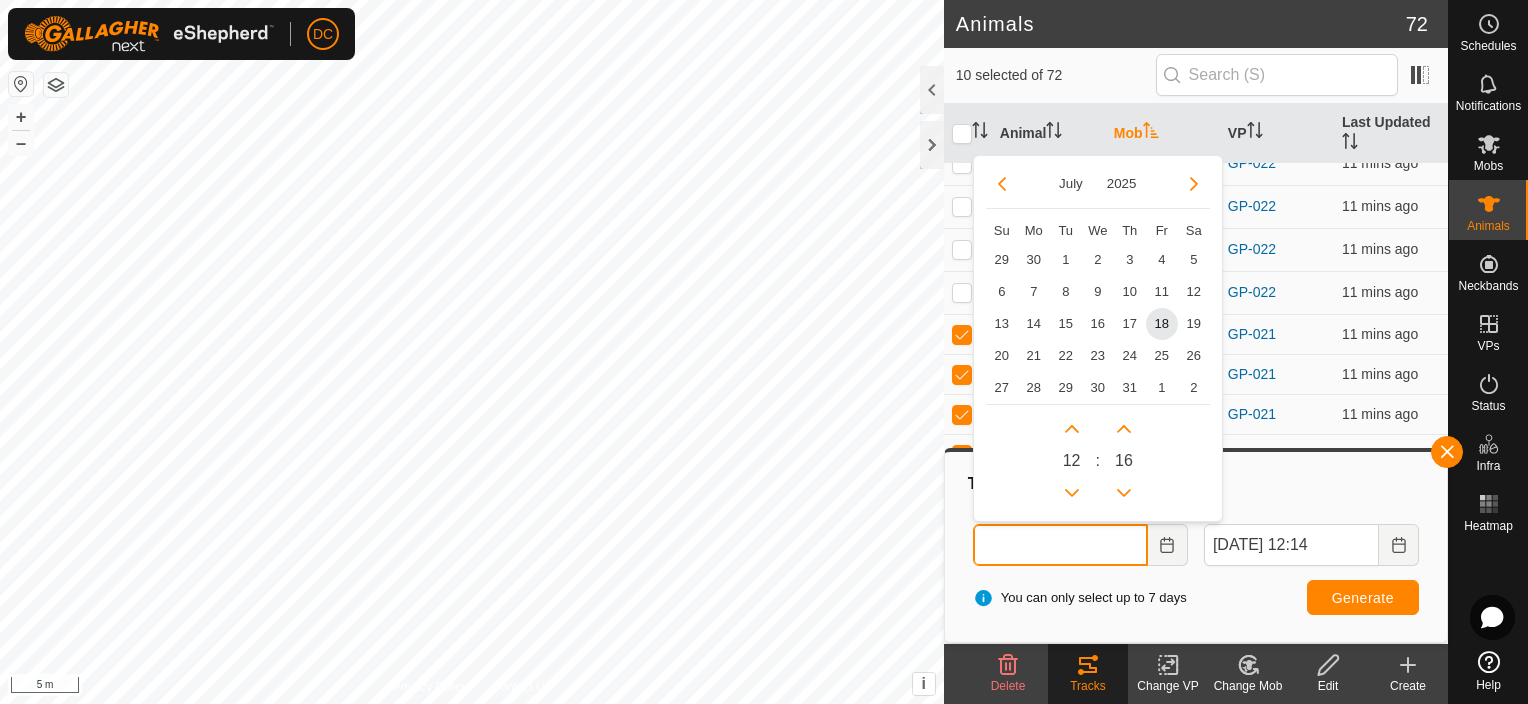click on "From" at bounding box center [1060, 545] 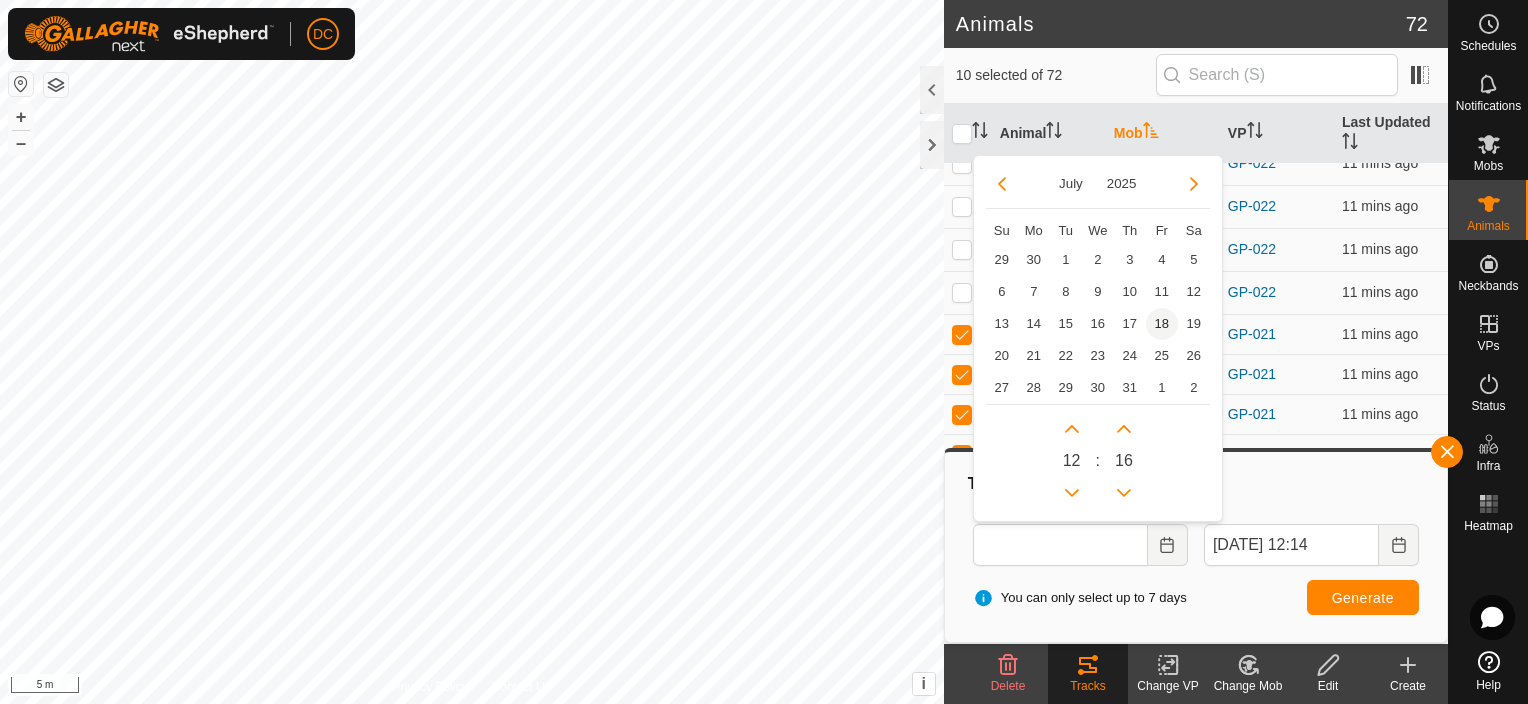 click on "18" at bounding box center [1162, 324] 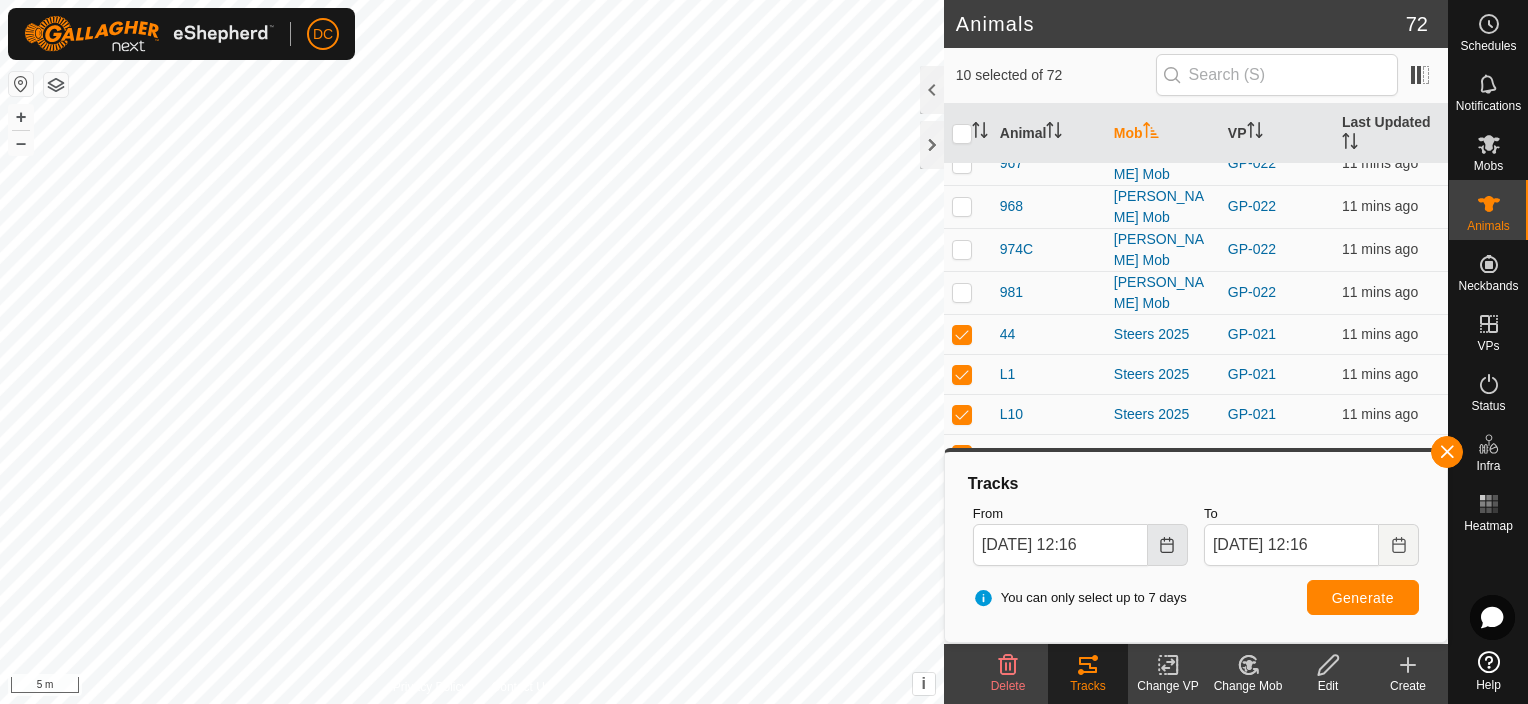 click 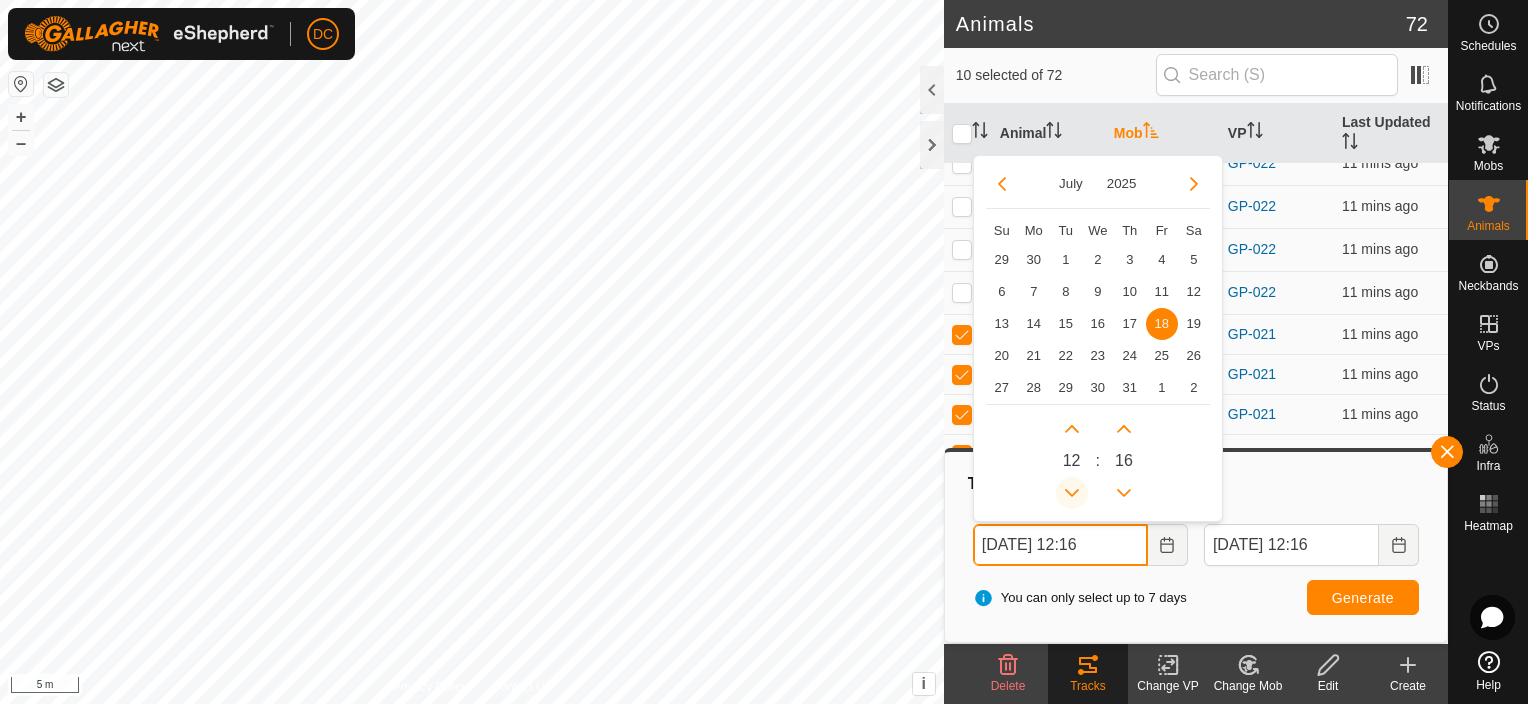 click at bounding box center [1072, 493] 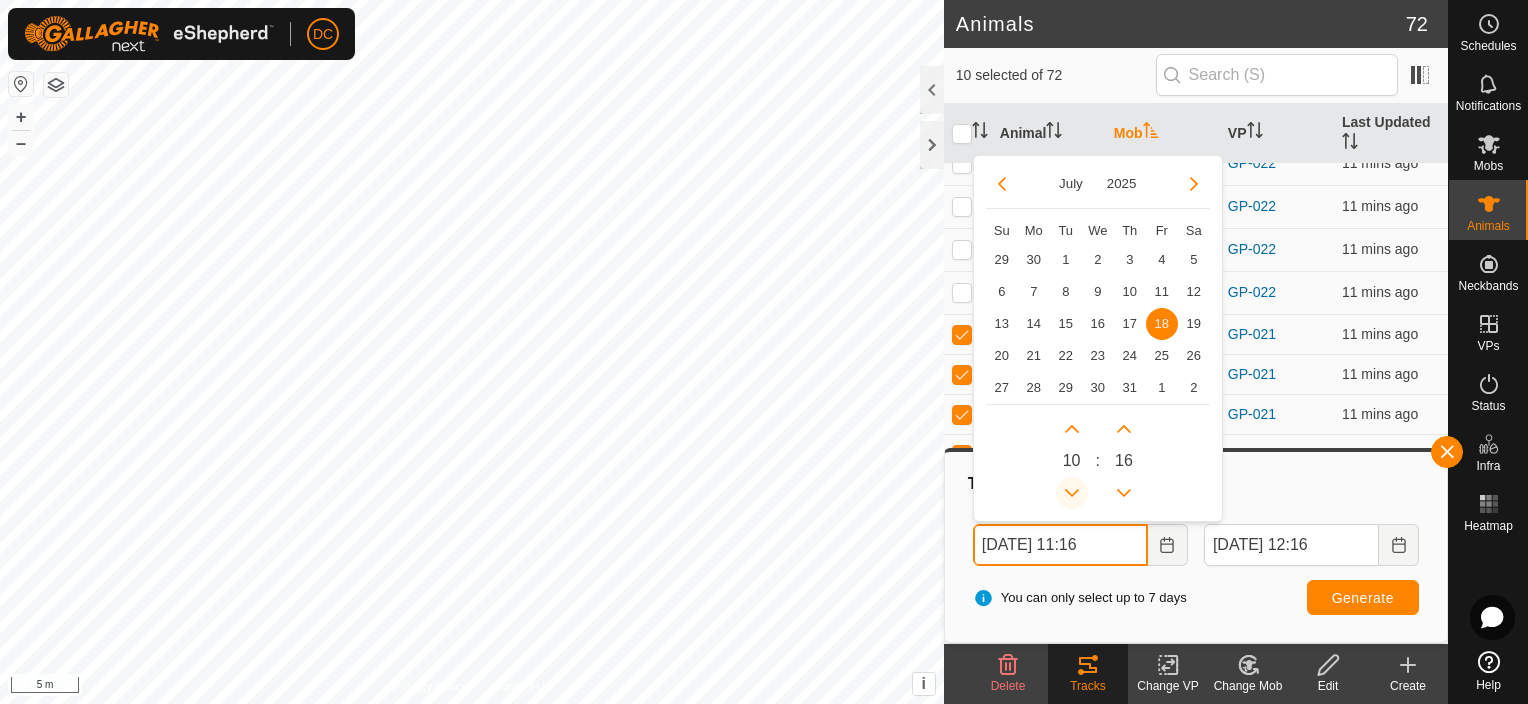 click at bounding box center (1072, 493) 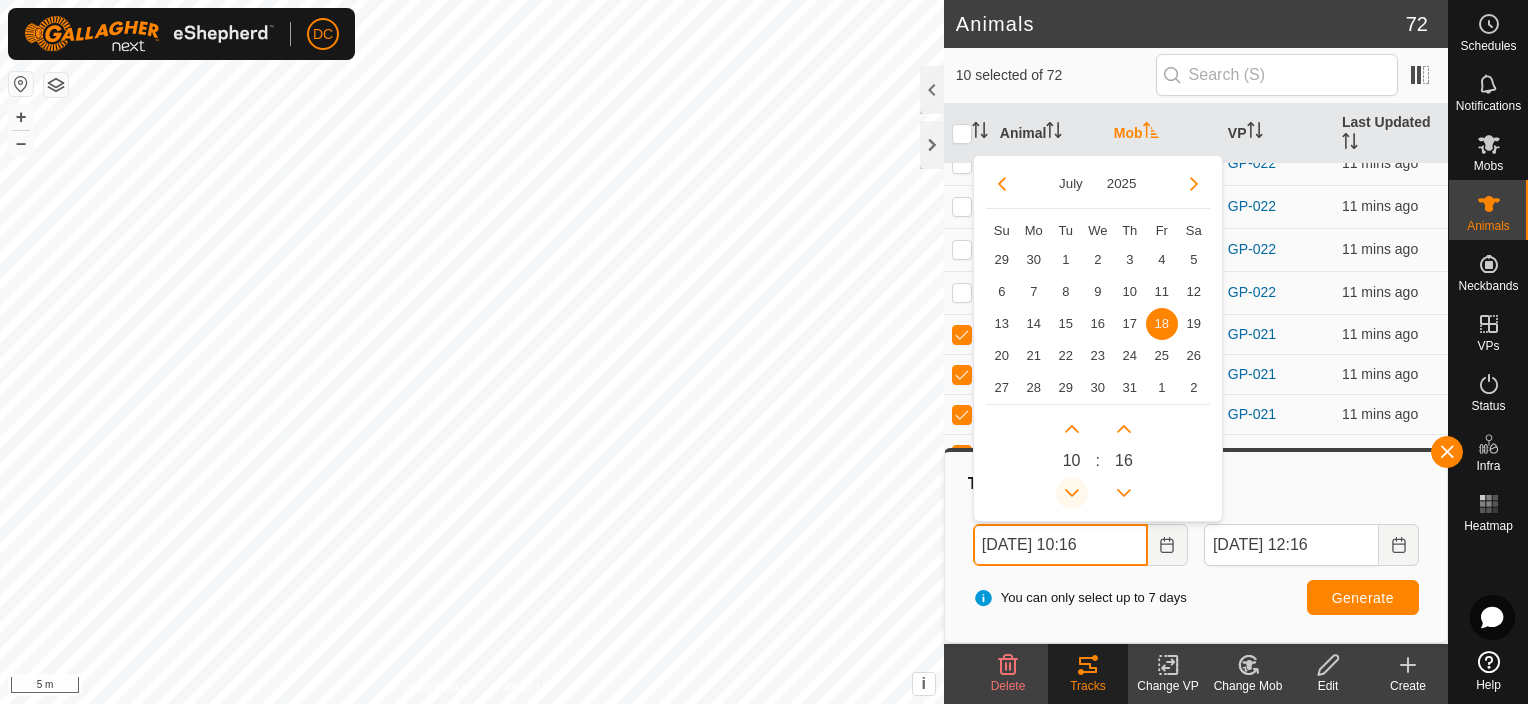 click at bounding box center (1072, 493) 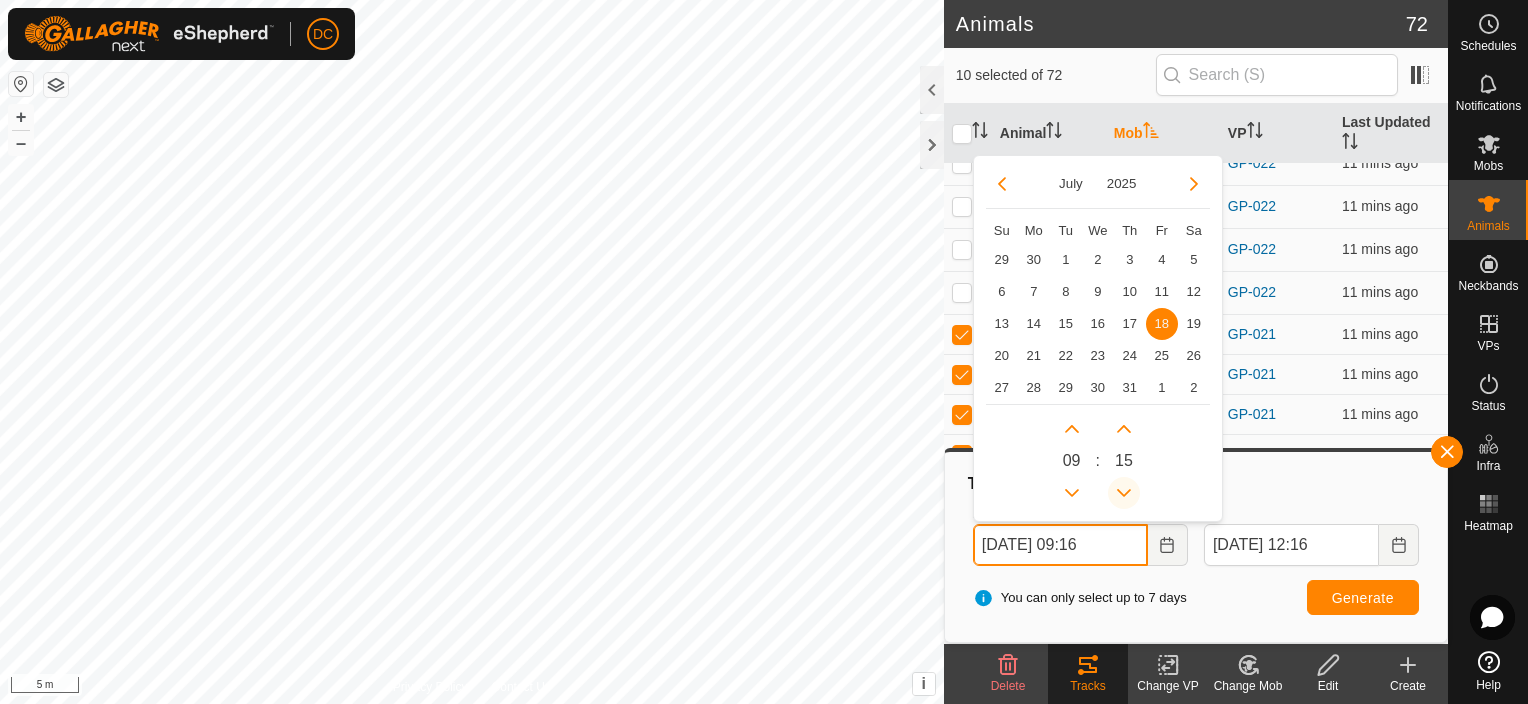 click at bounding box center [1124, 493] 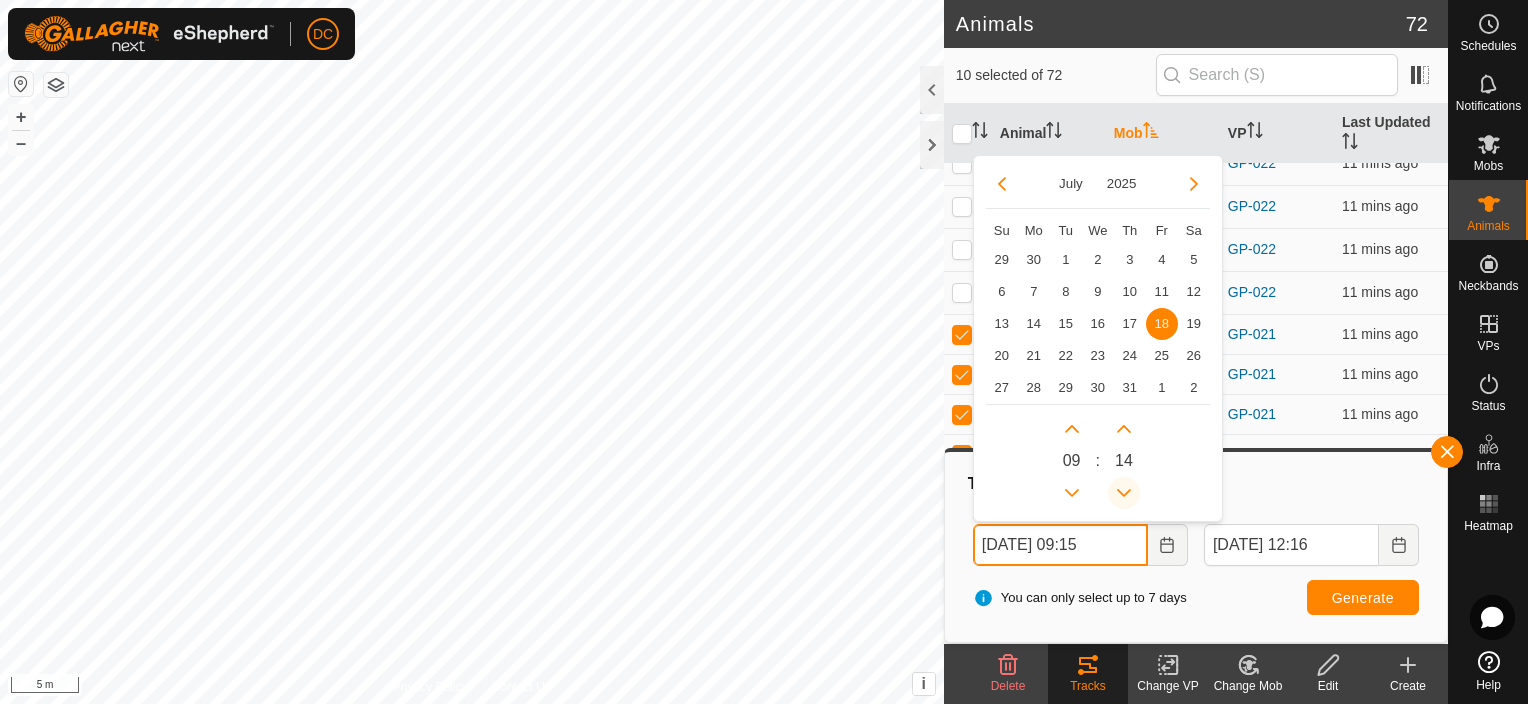 click at bounding box center [1124, 494] 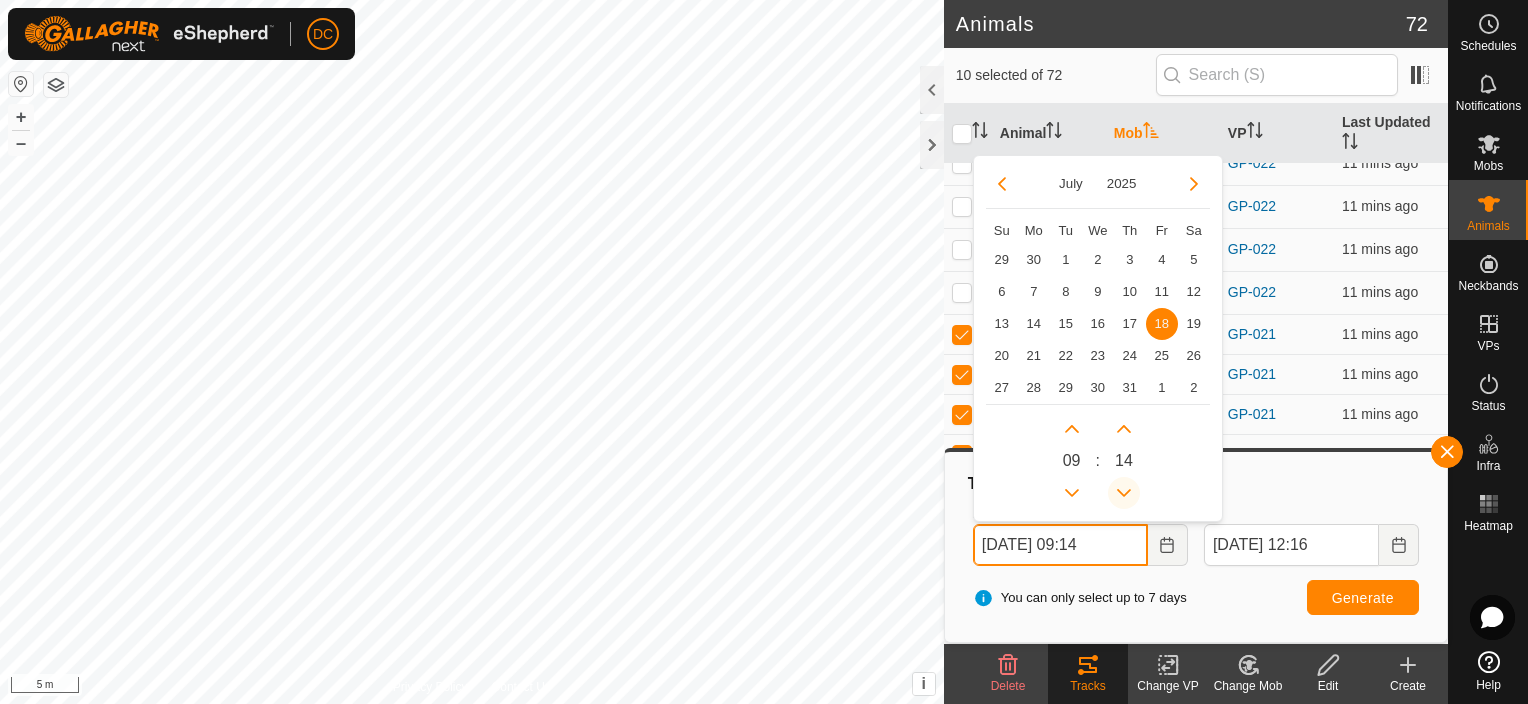 click at bounding box center [1124, 493] 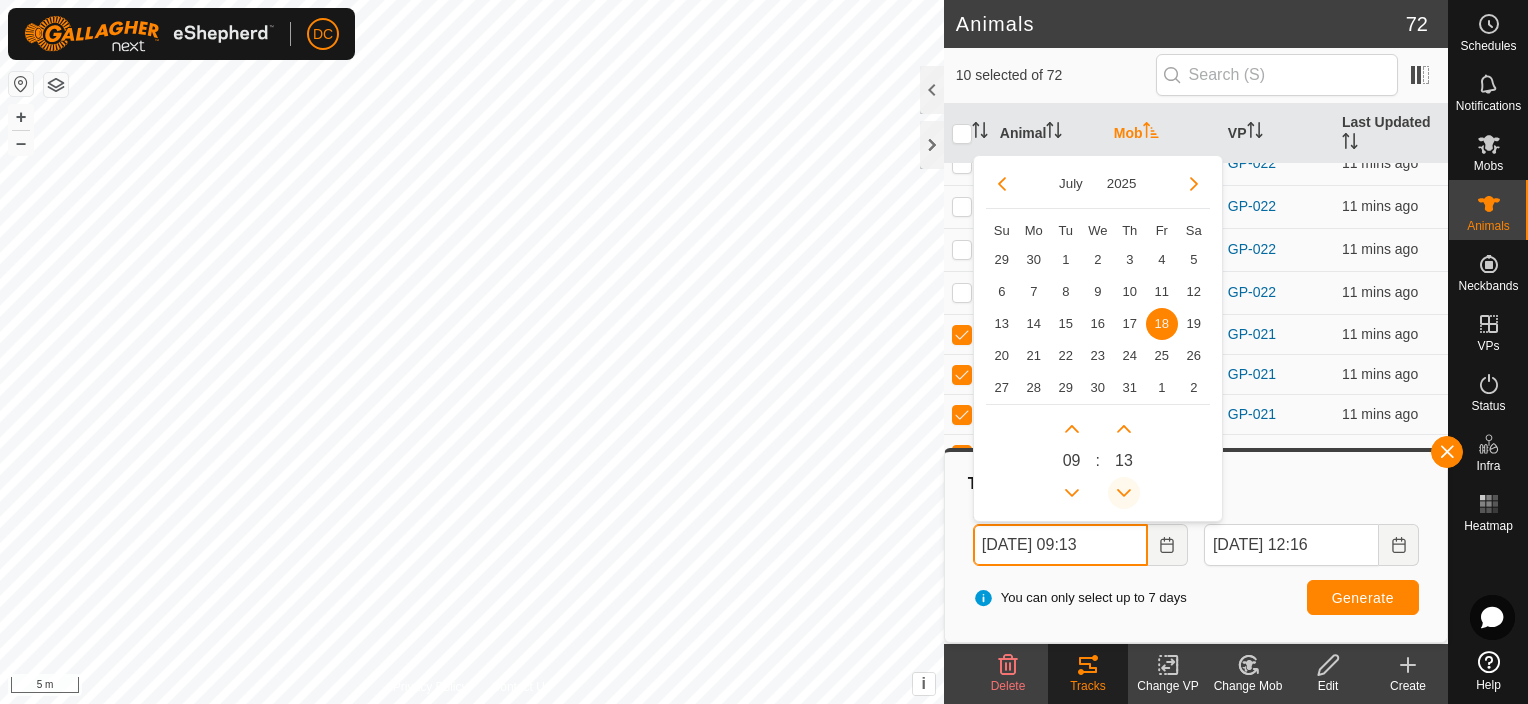 click at bounding box center (1124, 494) 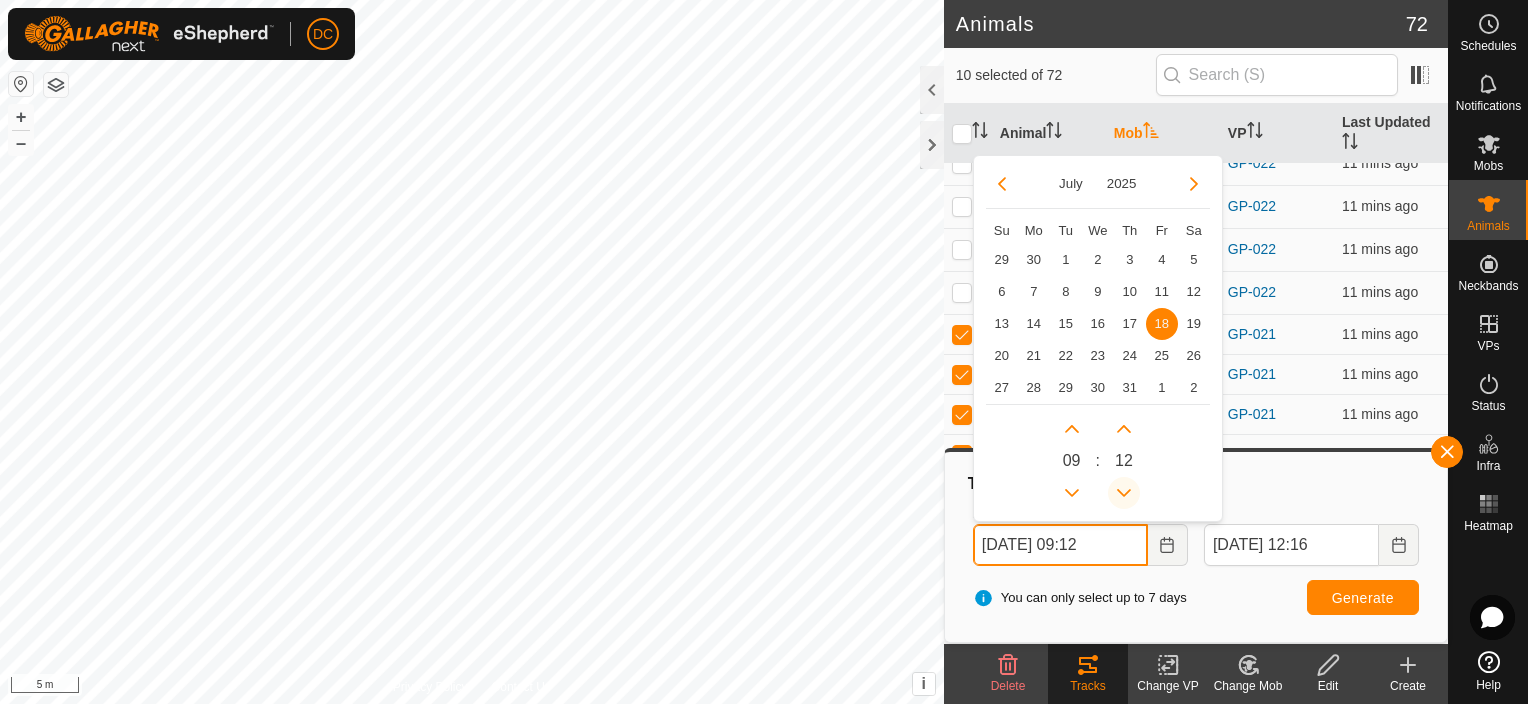 click at bounding box center (1124, 493) 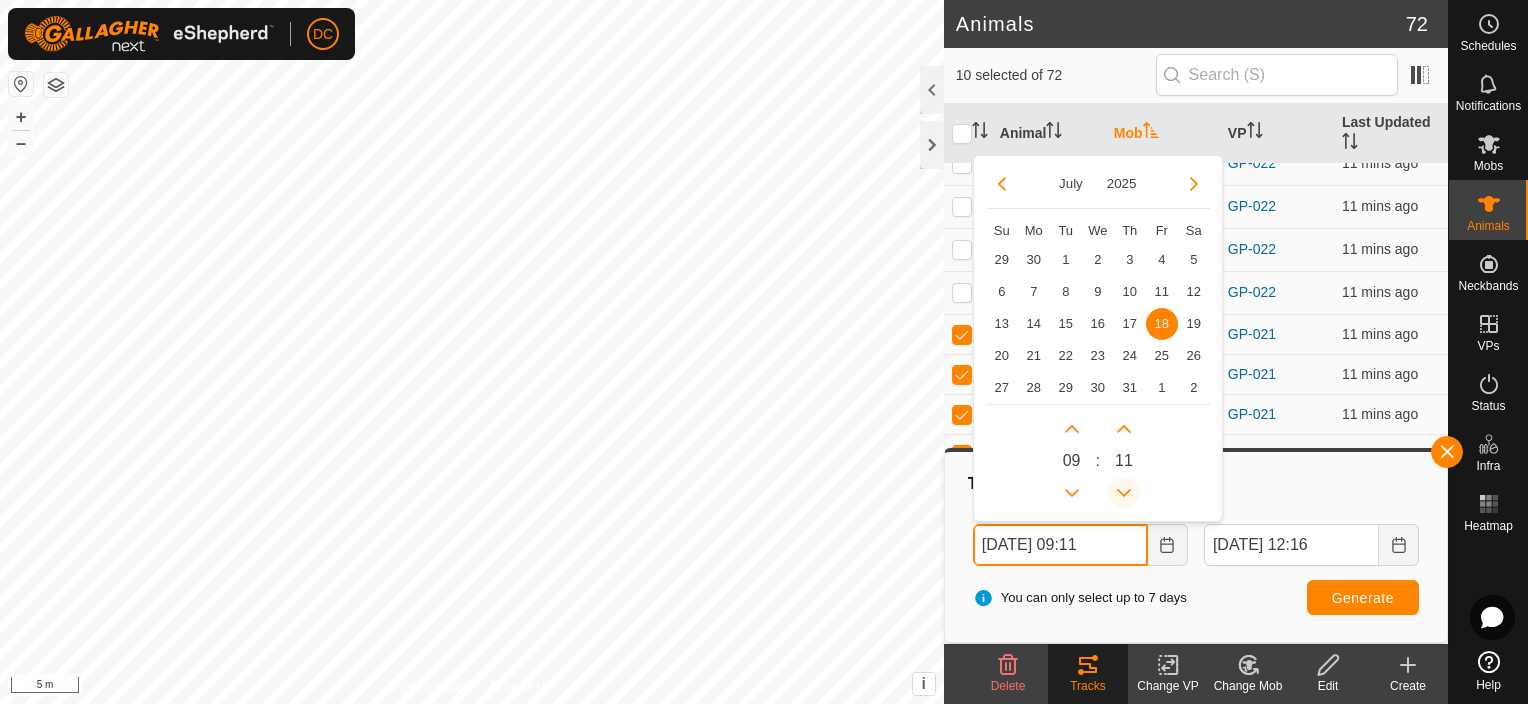 click at bounding box center [1124, 493] 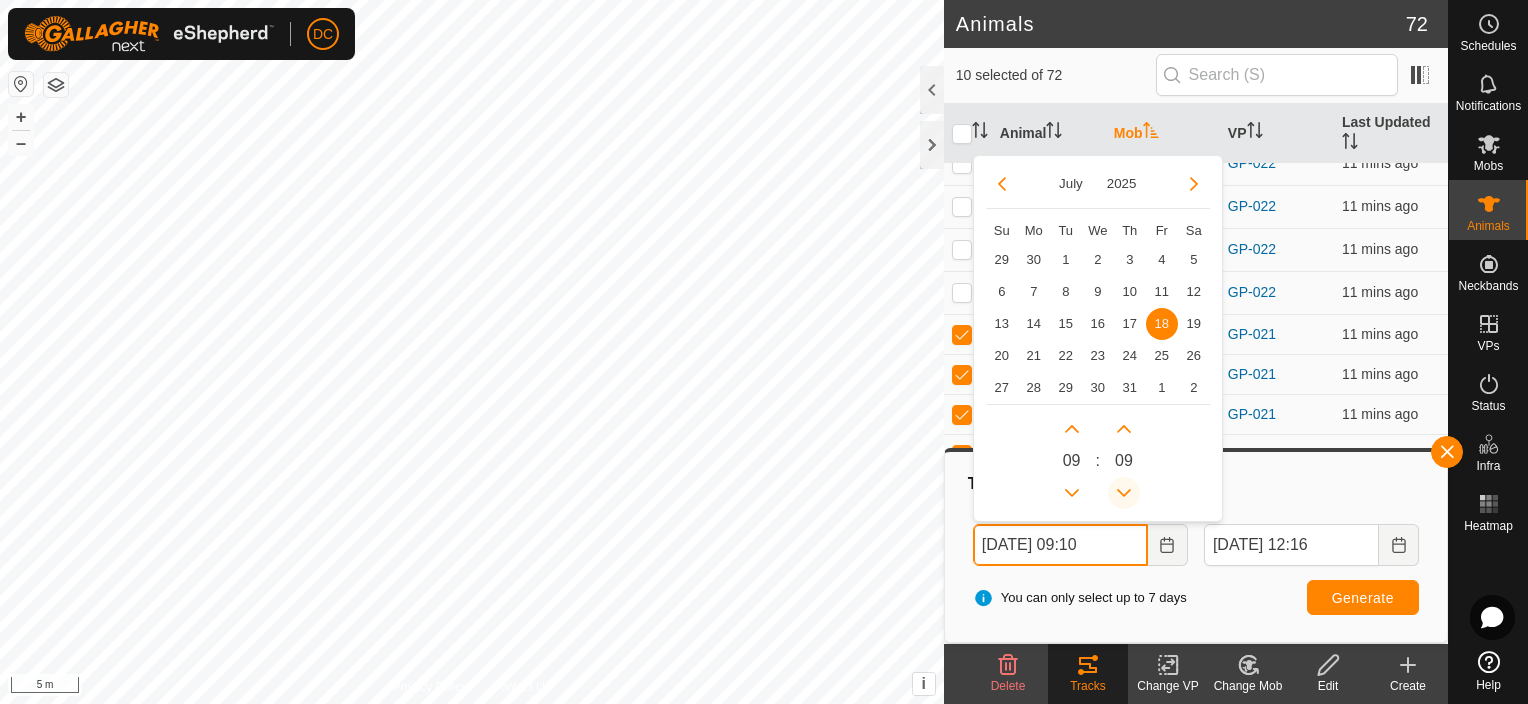 click at bounding box center (1124, 493) 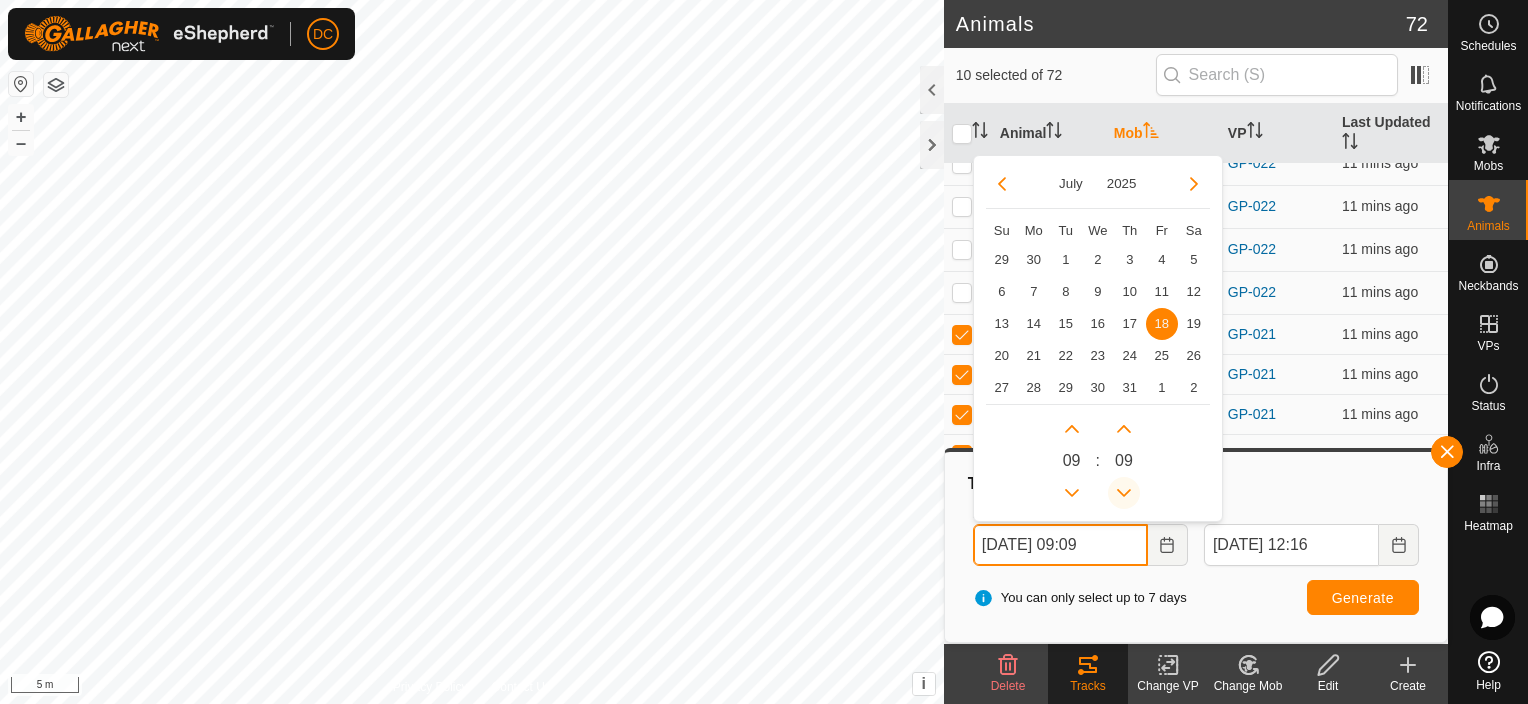 click at bounding box center [1124, 493] 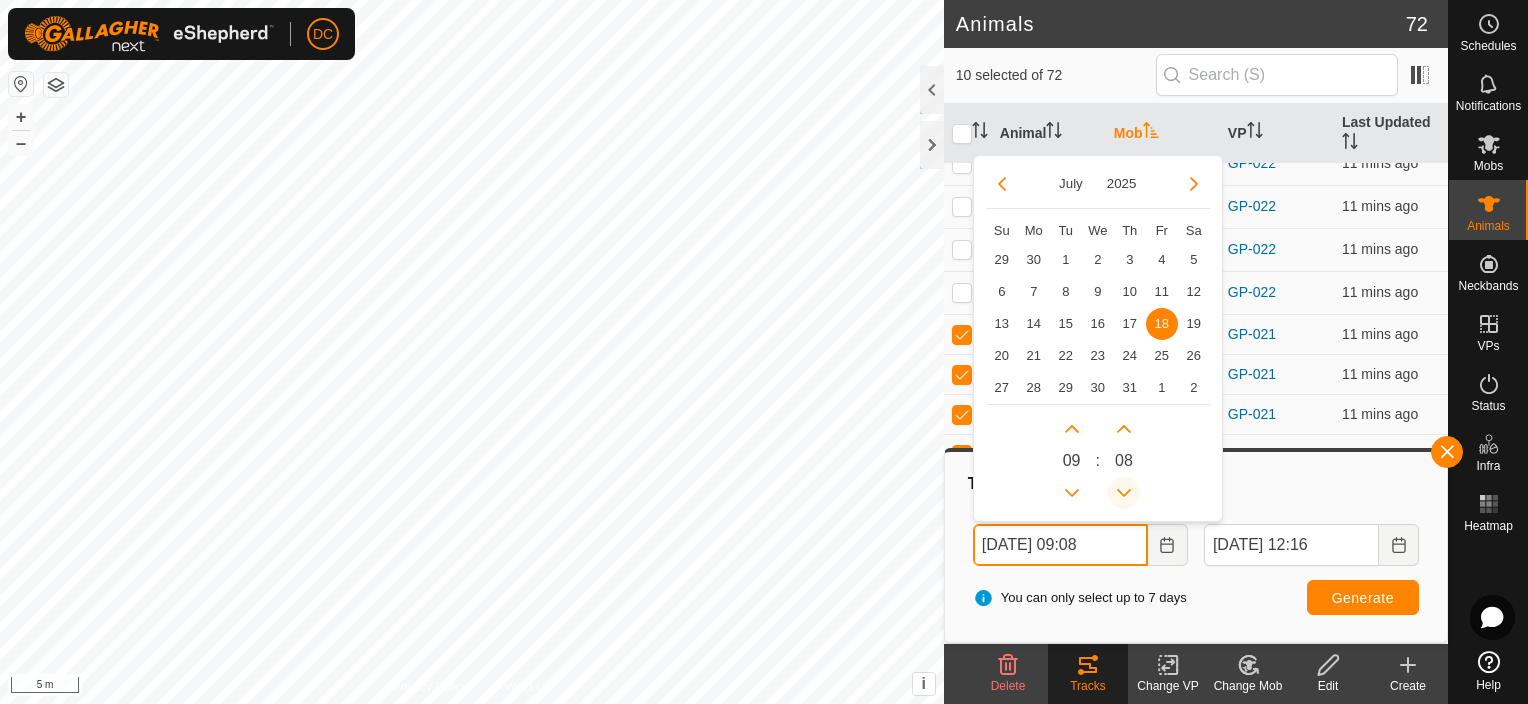 click at bounding box center [1124, 494] 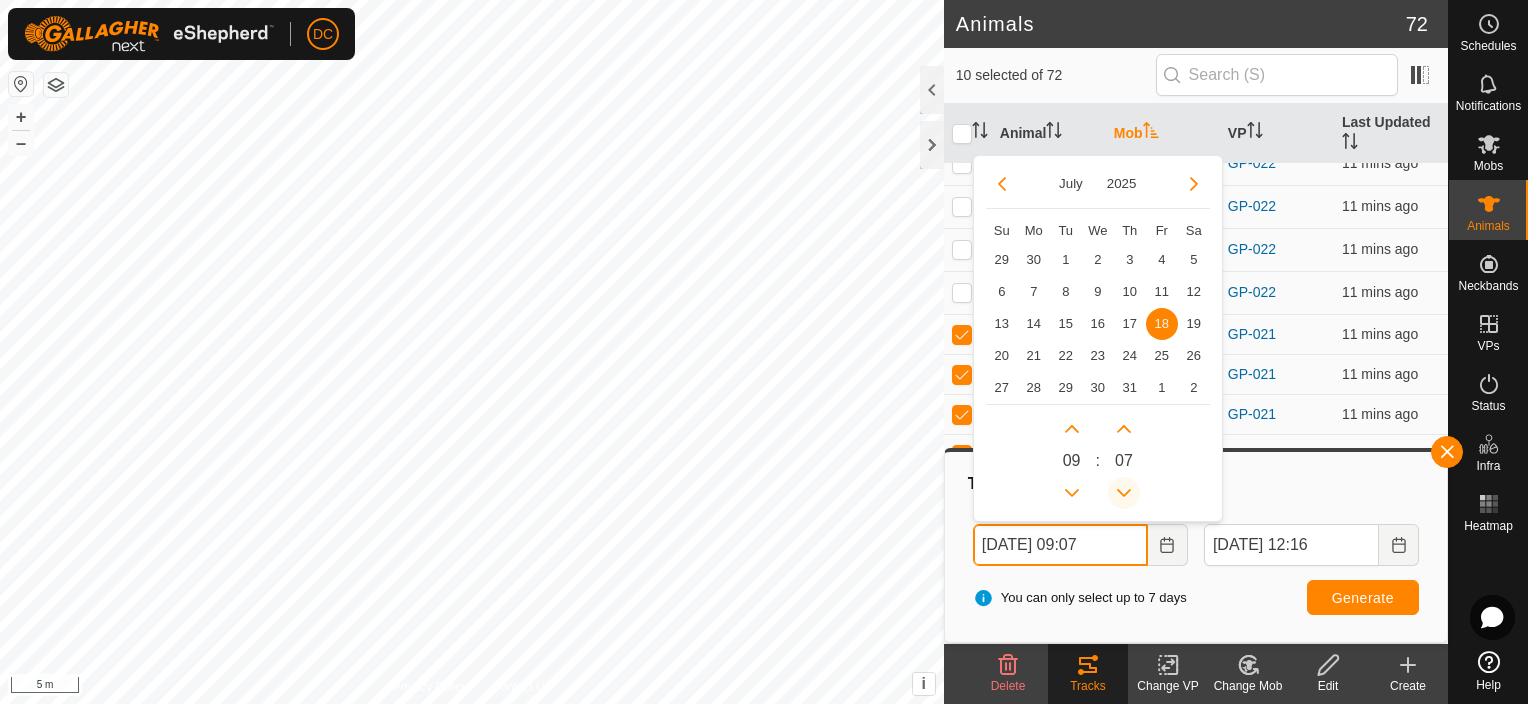 click 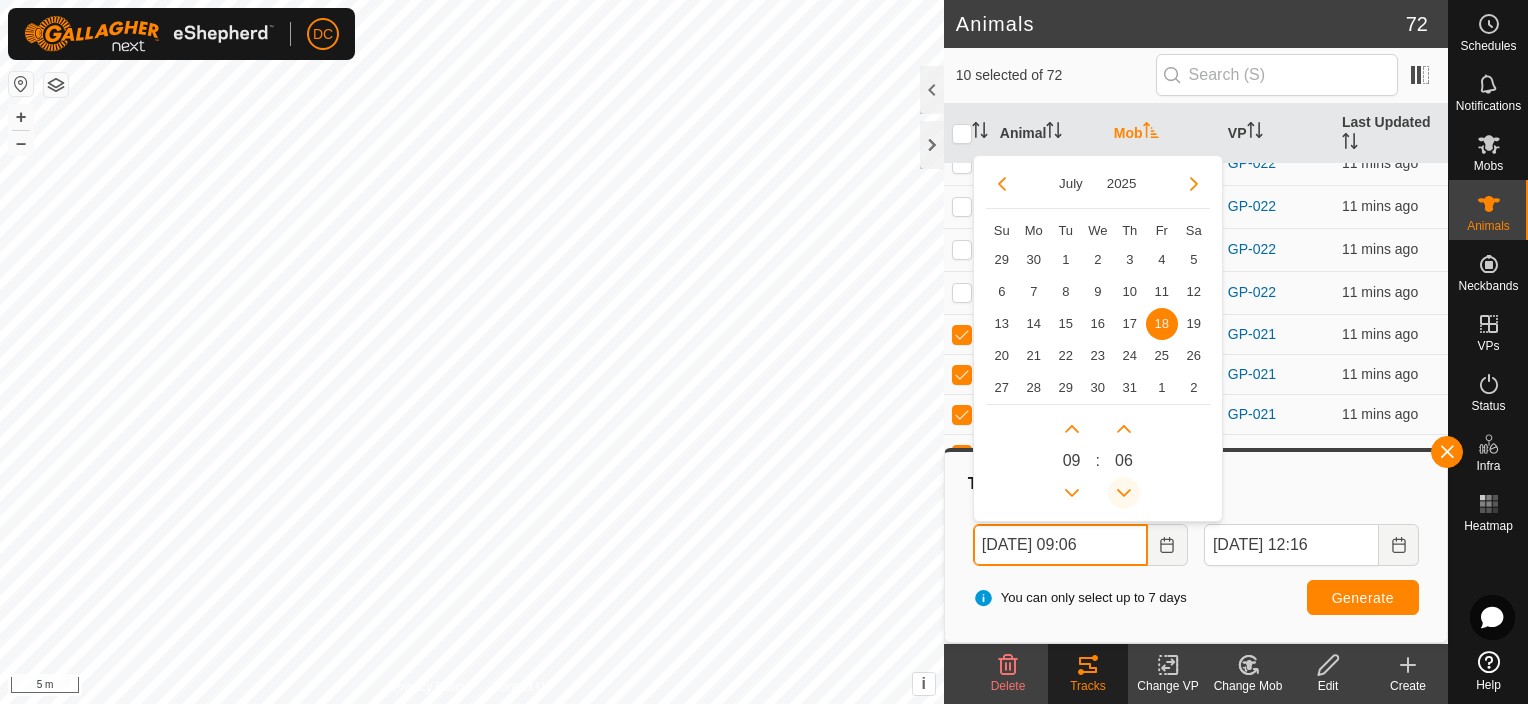 click at bounding box center (1124, 493) 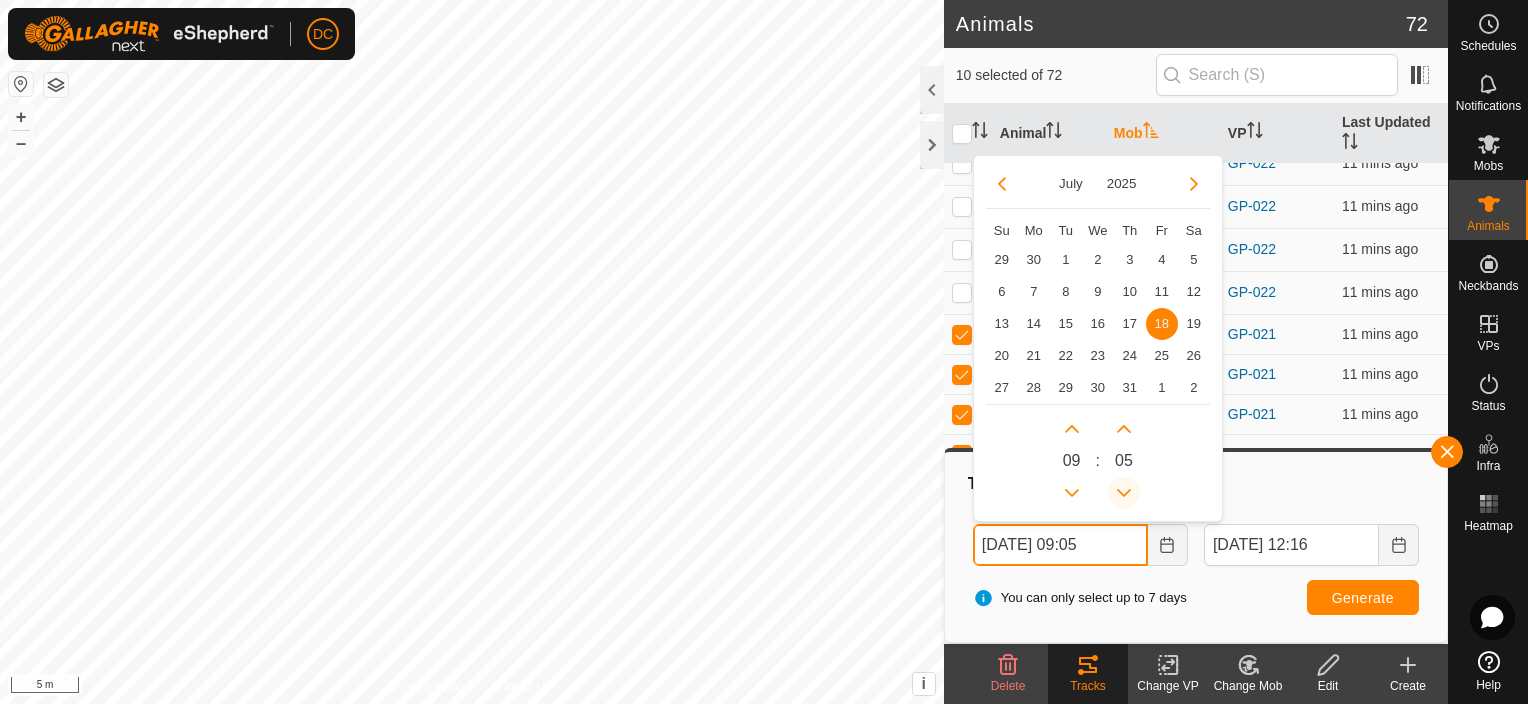 click at bounding box center (1124, 493) 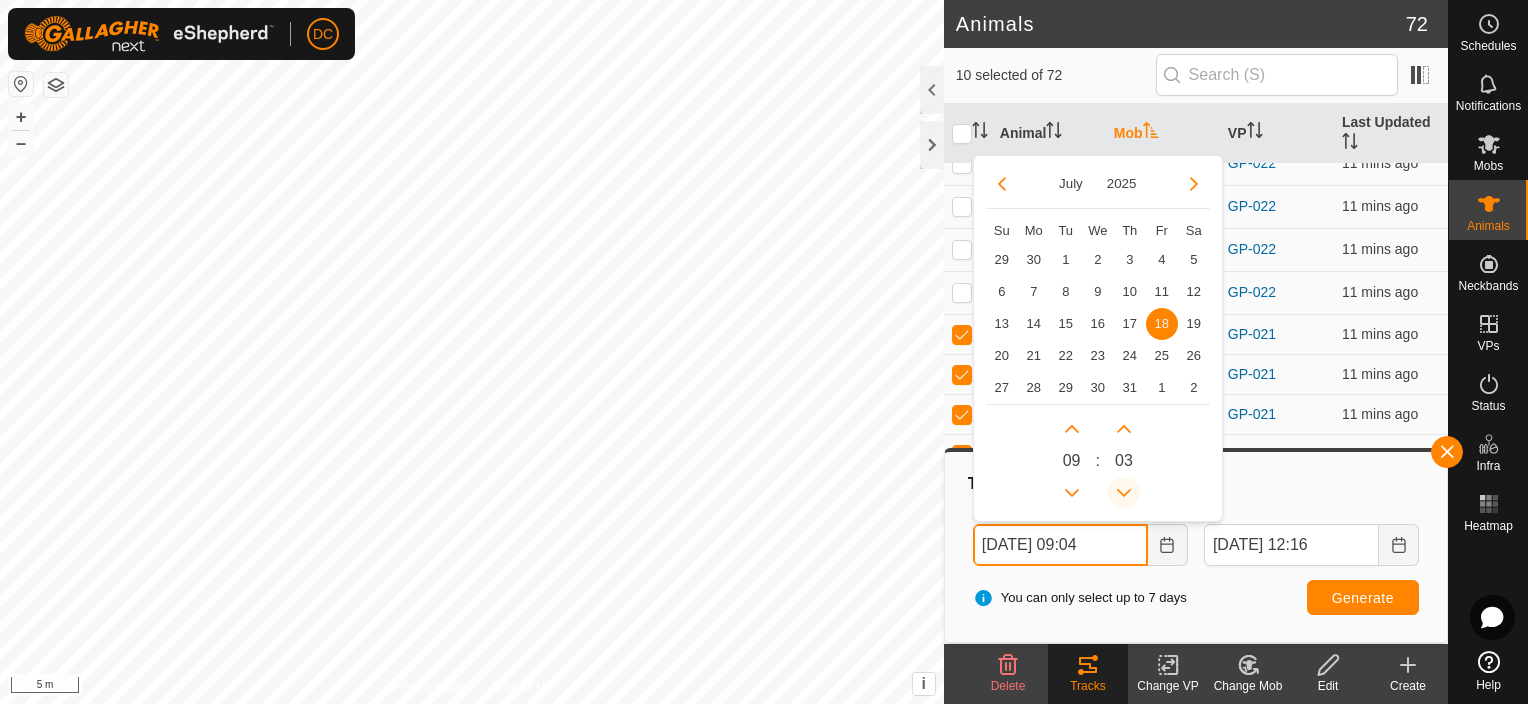 click at bounding box center [1124, 493] 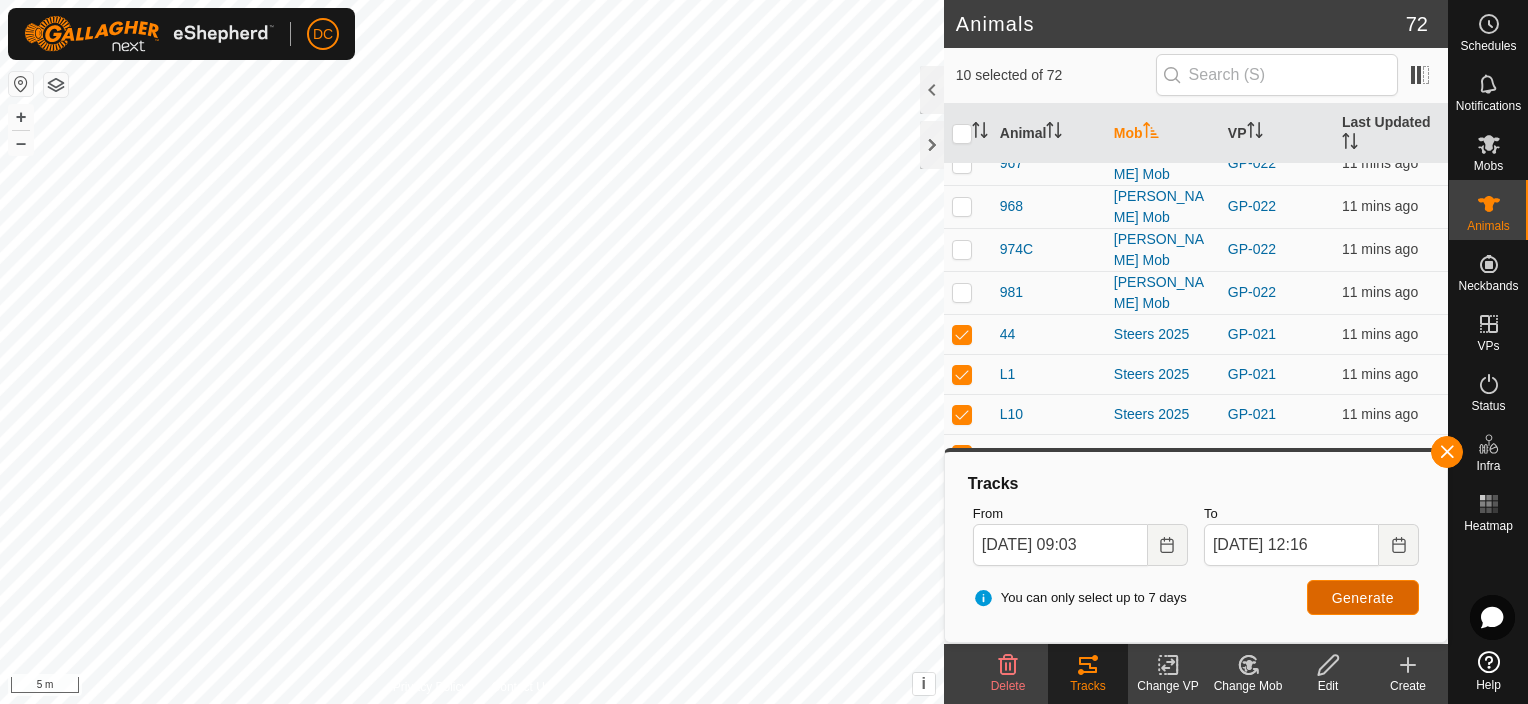 click on "Generate" at bounding box center (1363, 598) 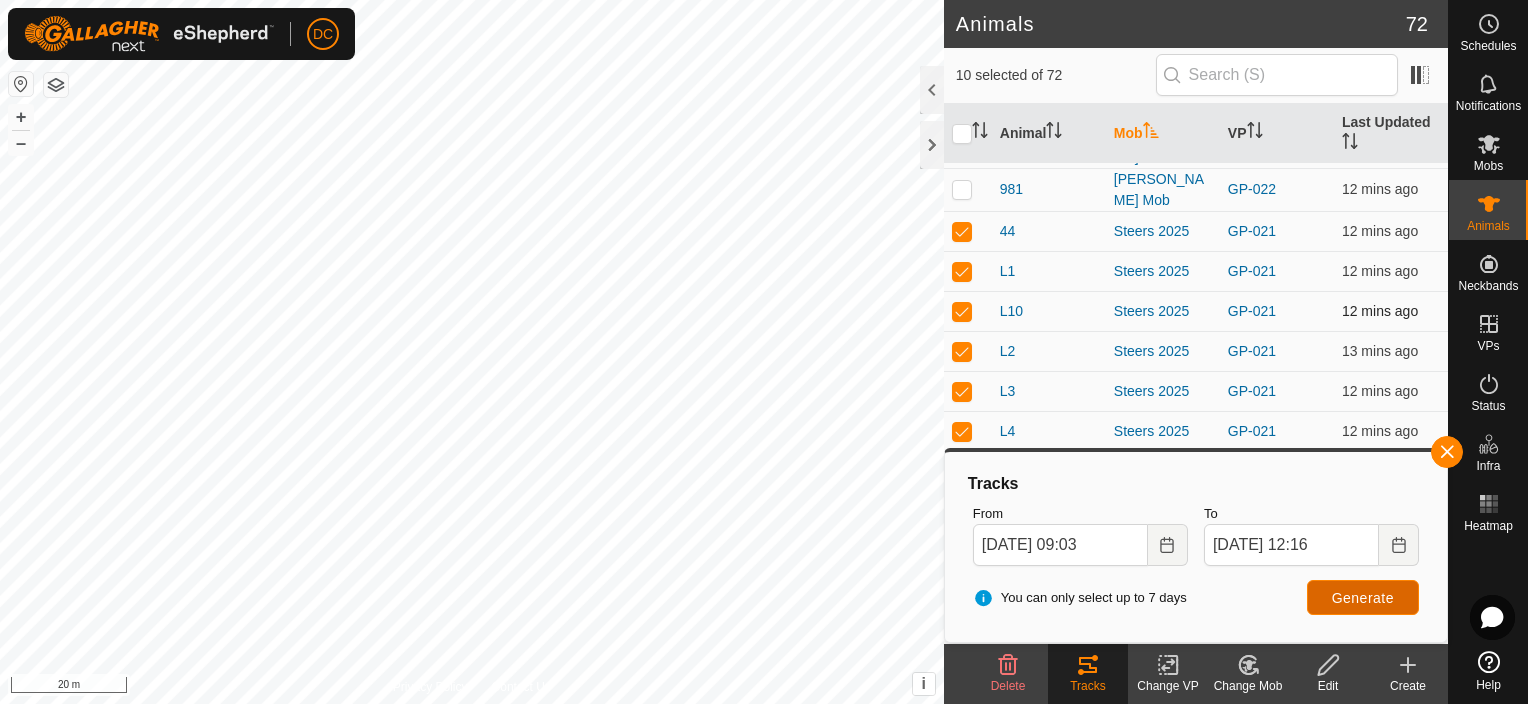 scroll, scrollTop: 2200, scrollLeft: 0, axis: vertical 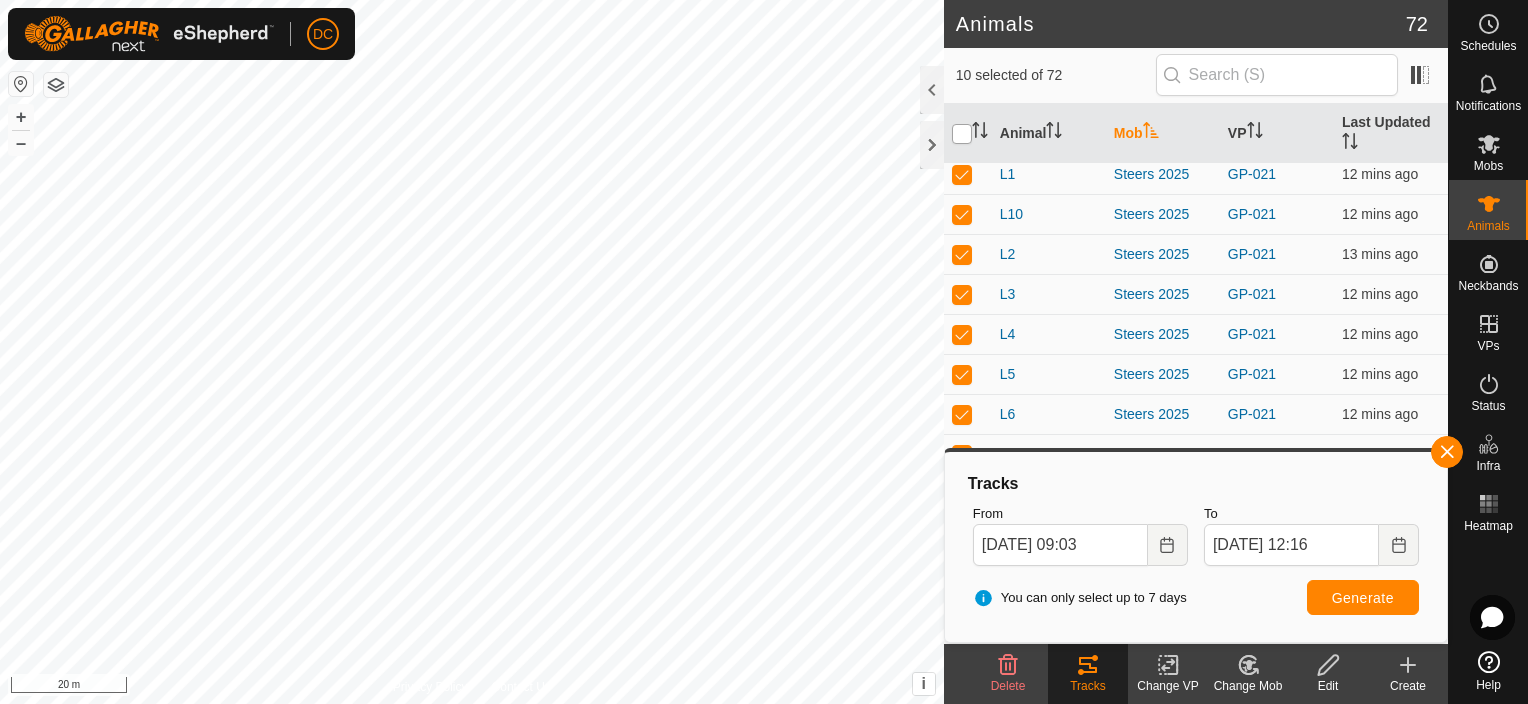 click at bounding box center [962, 134] 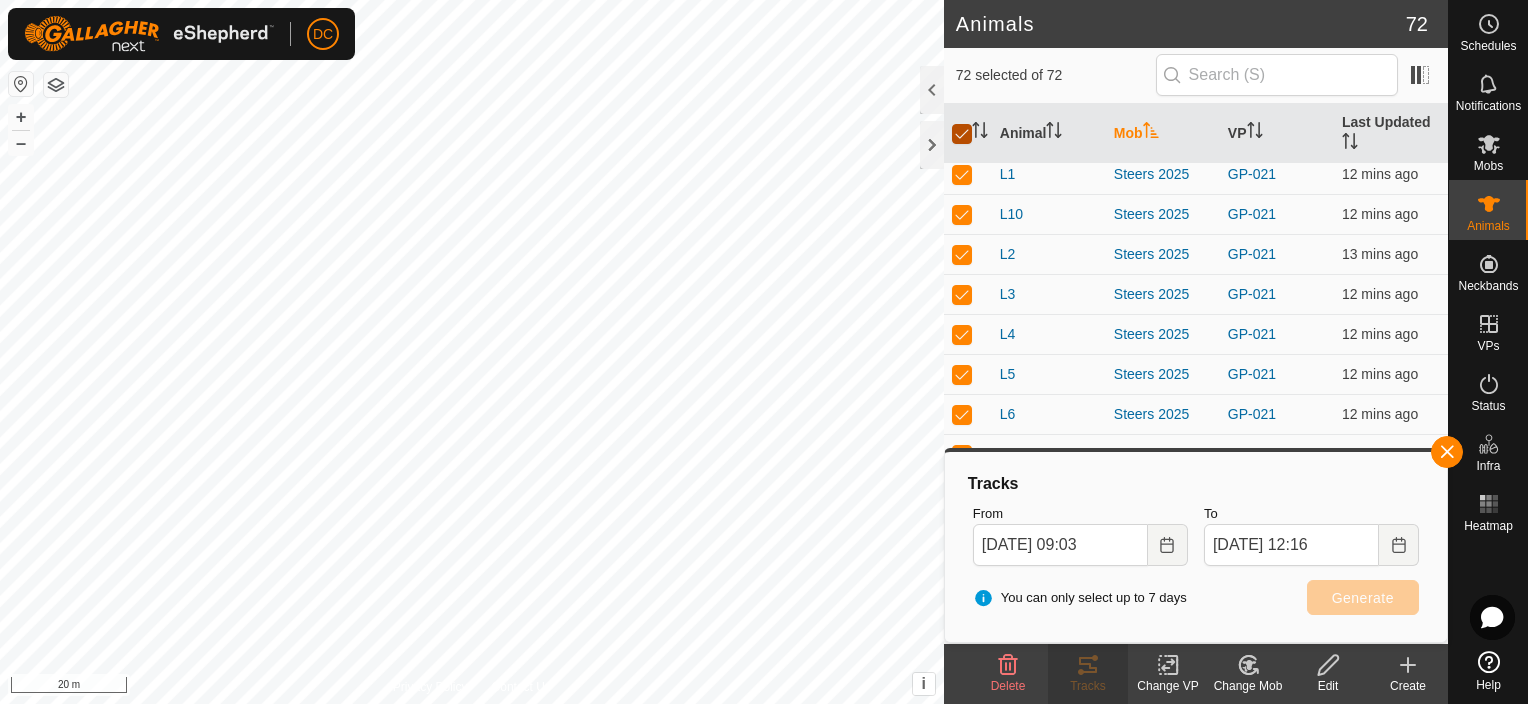 click at bounding box center (962, 134) 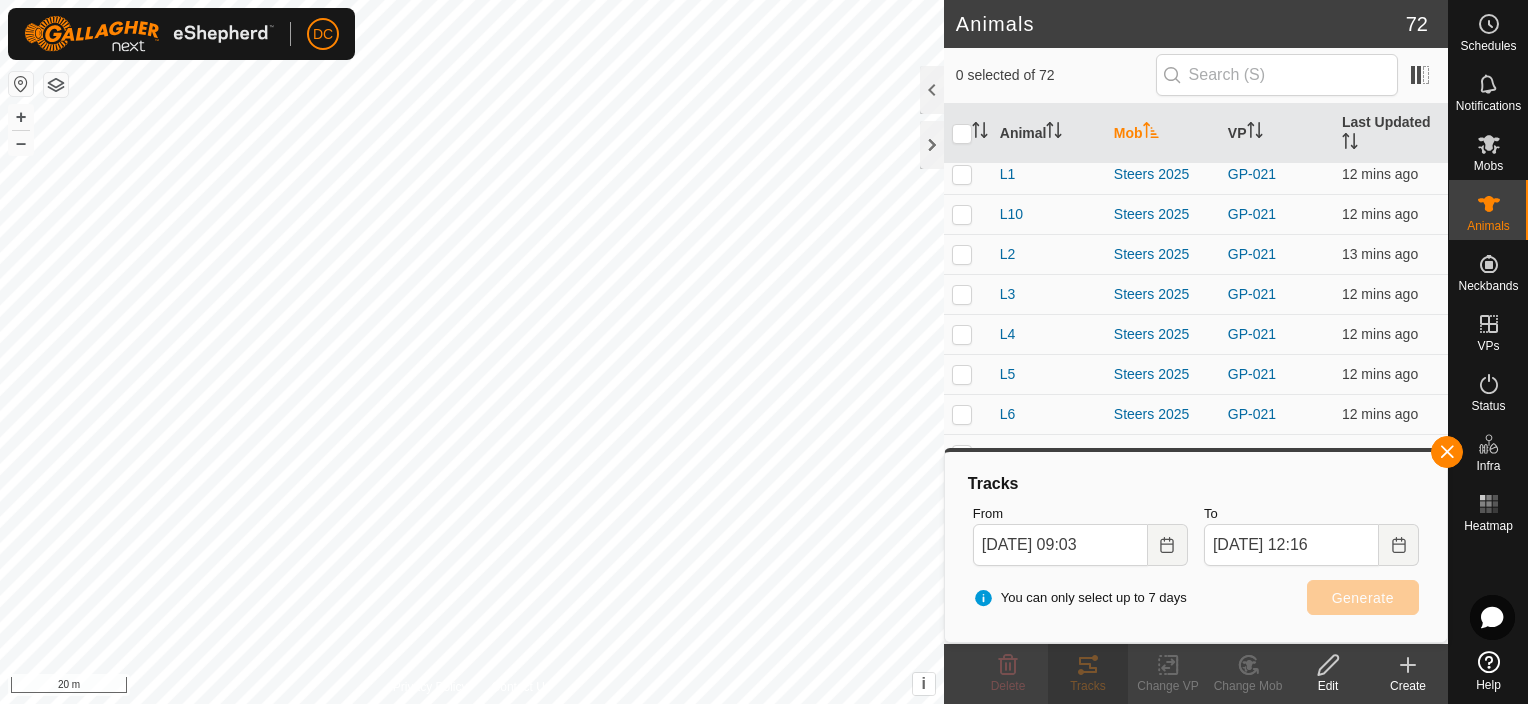 click at bounding box center (962, 494) 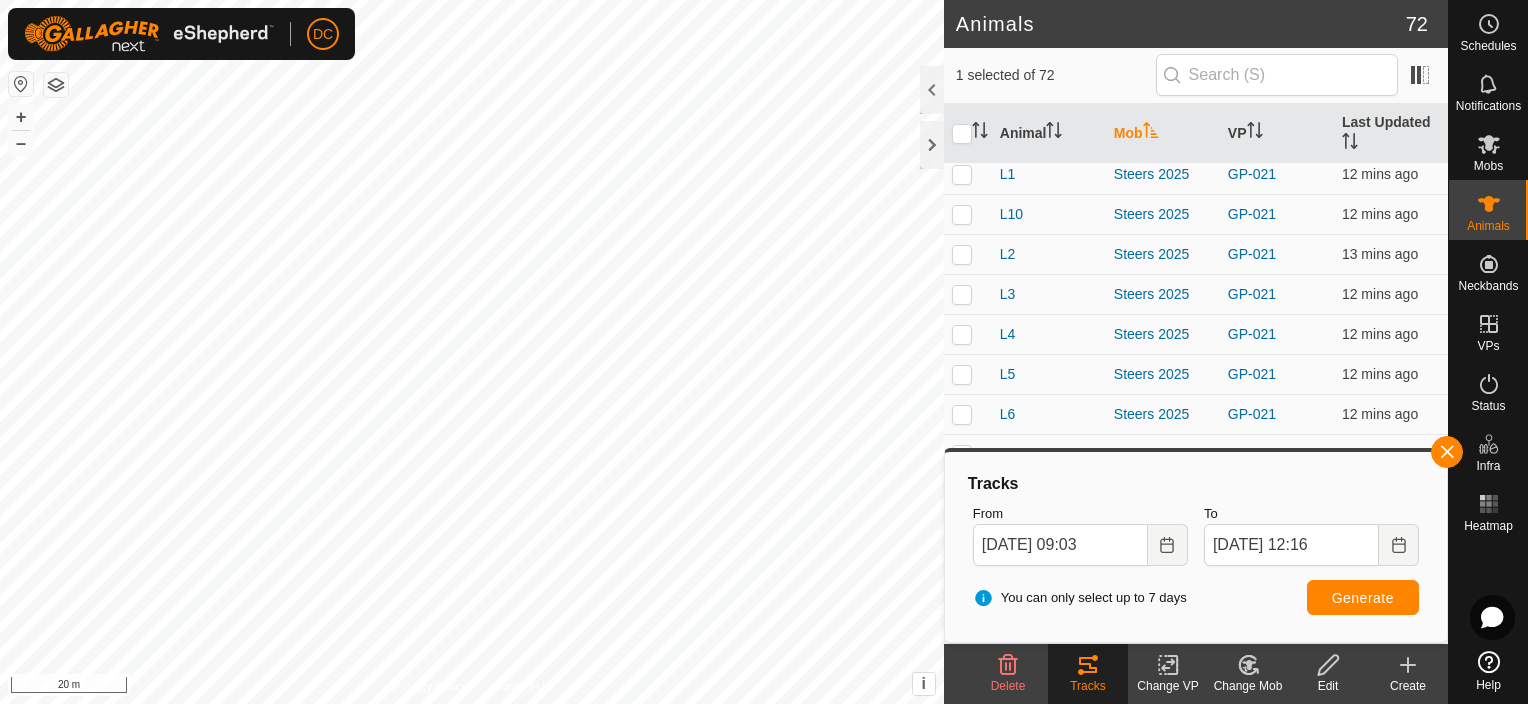click at bounding box center [962, 534] 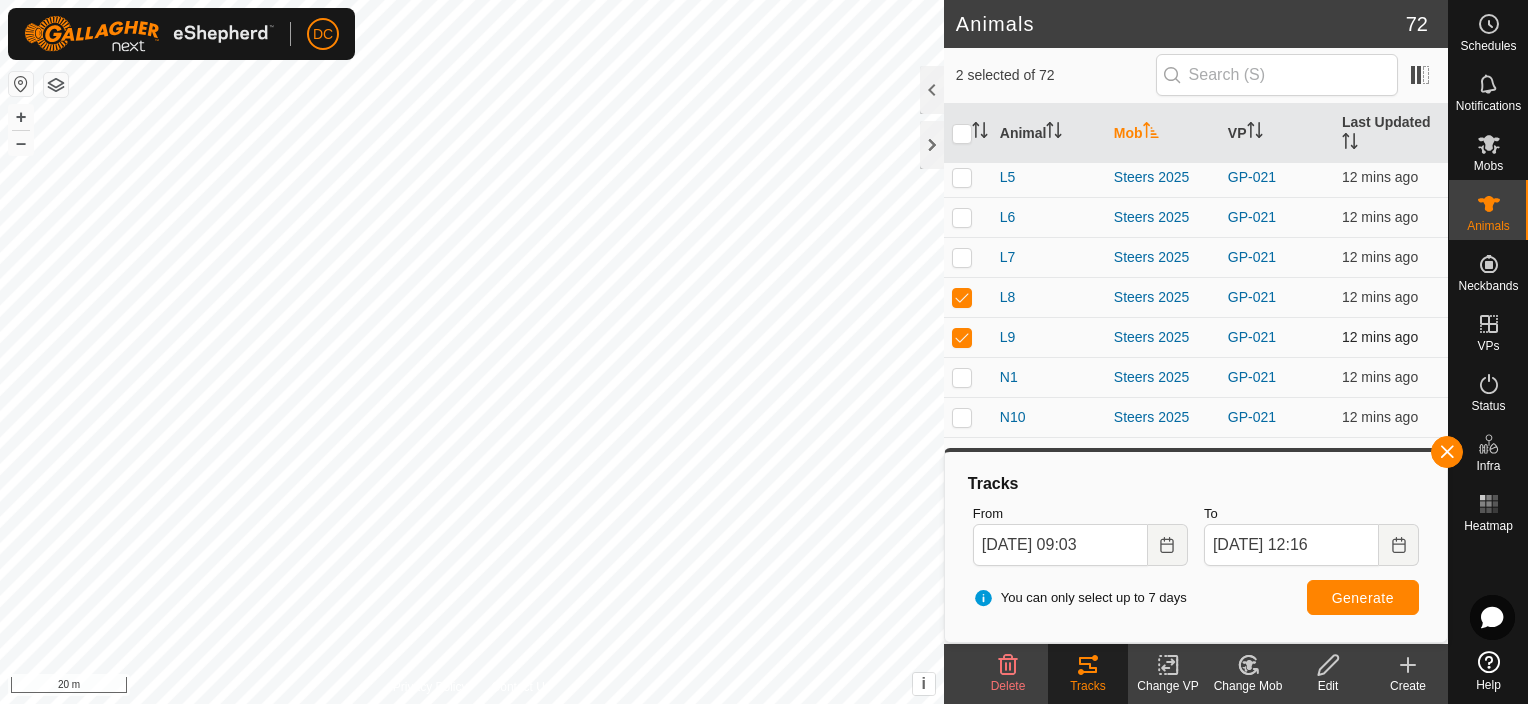 scroll, scrollTop: 2399, scrollLeft: 0, axis: vertical 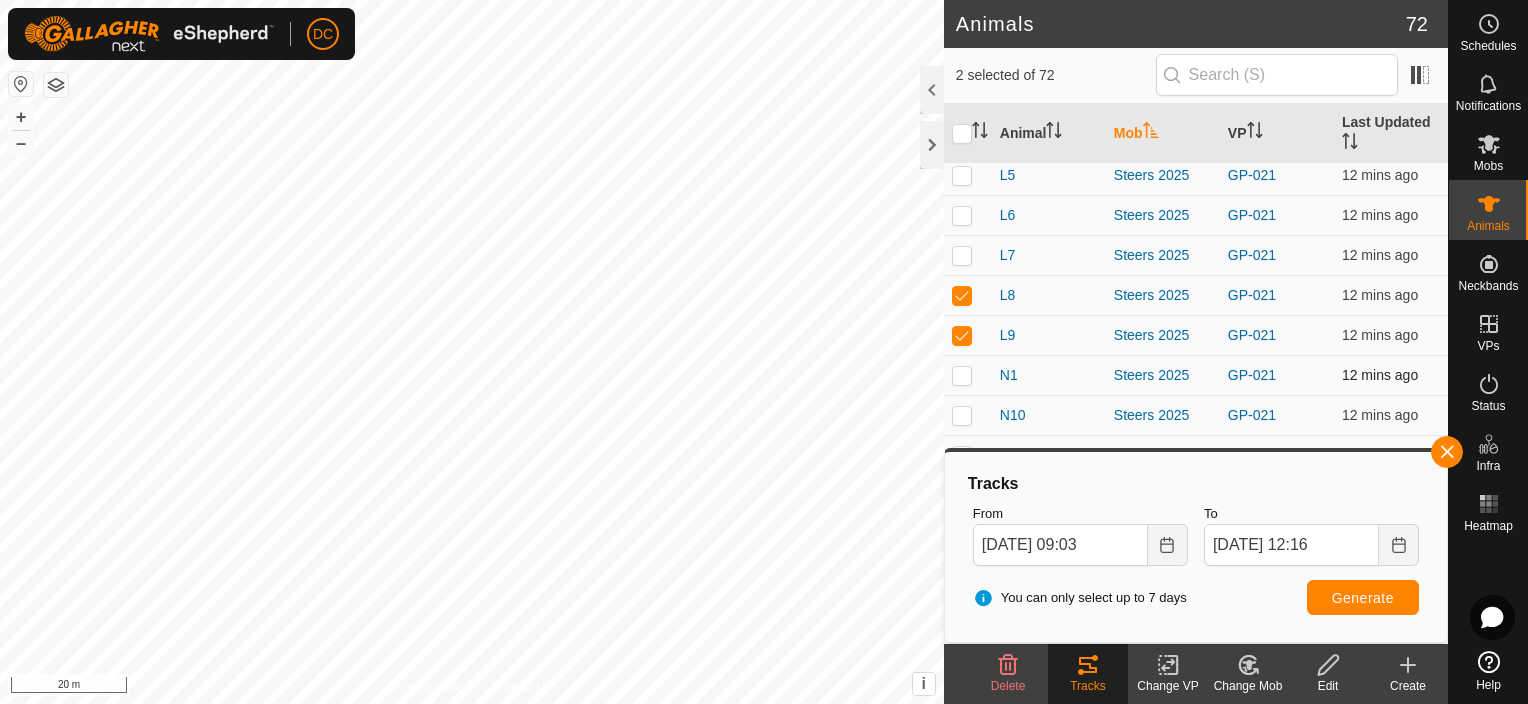 click at bounding box center (962, 375) 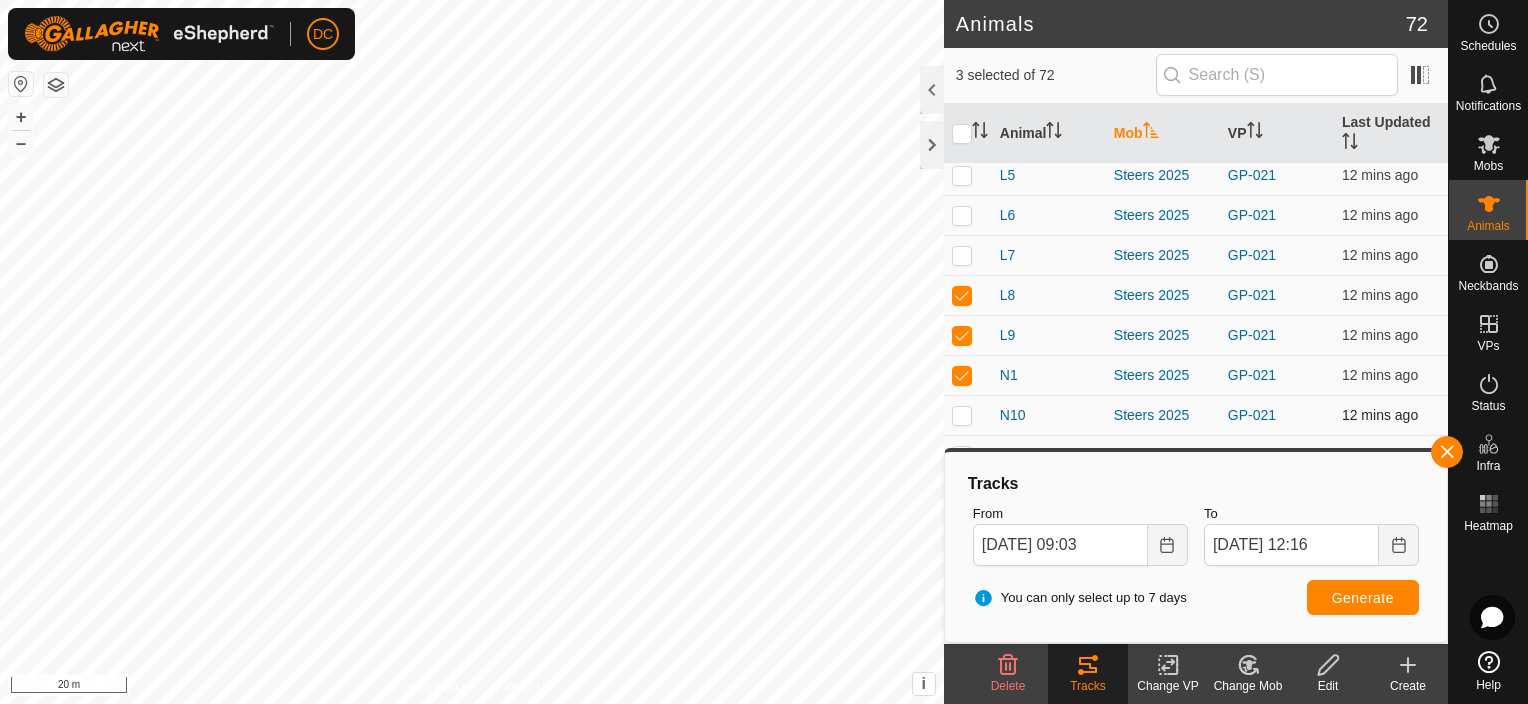 click at bounding box center [962, 415] 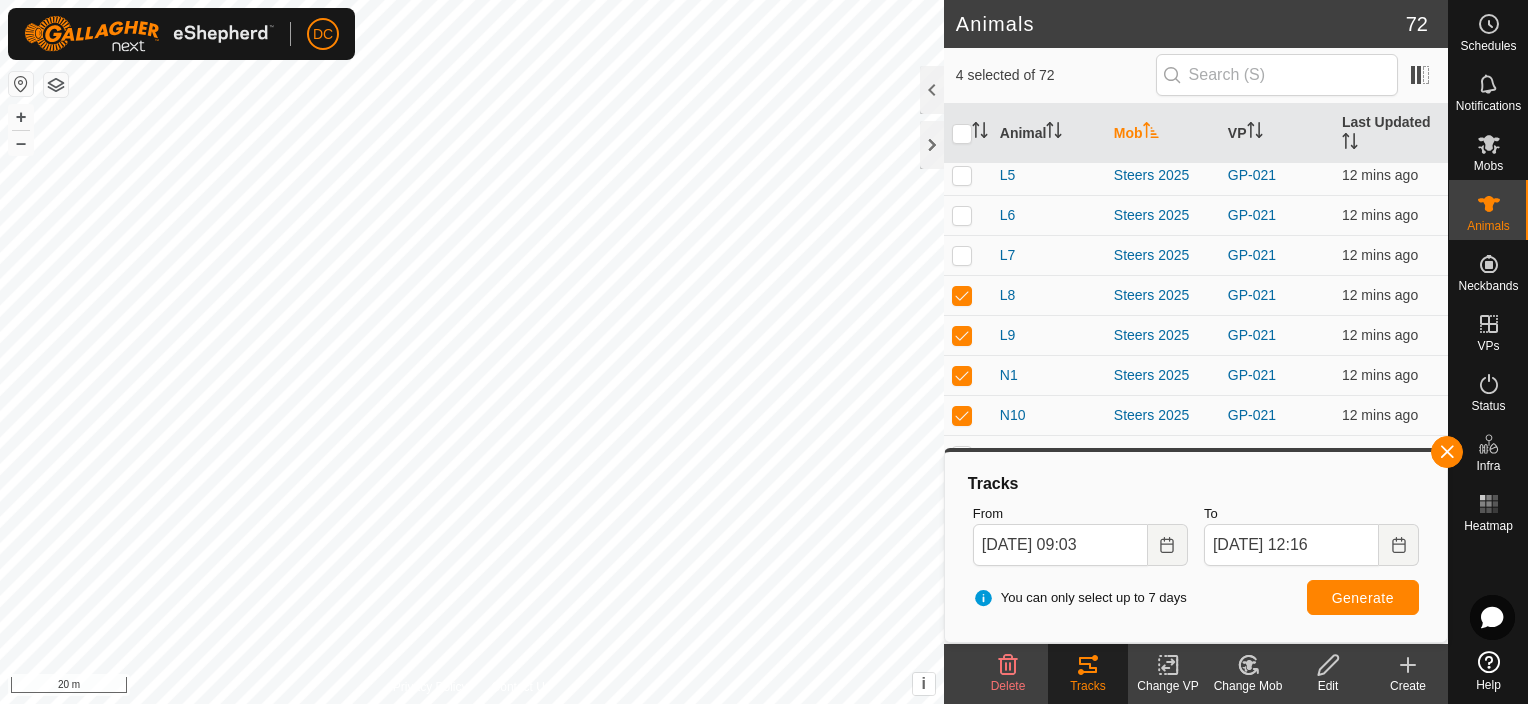 click at bounding box center [962, 455] 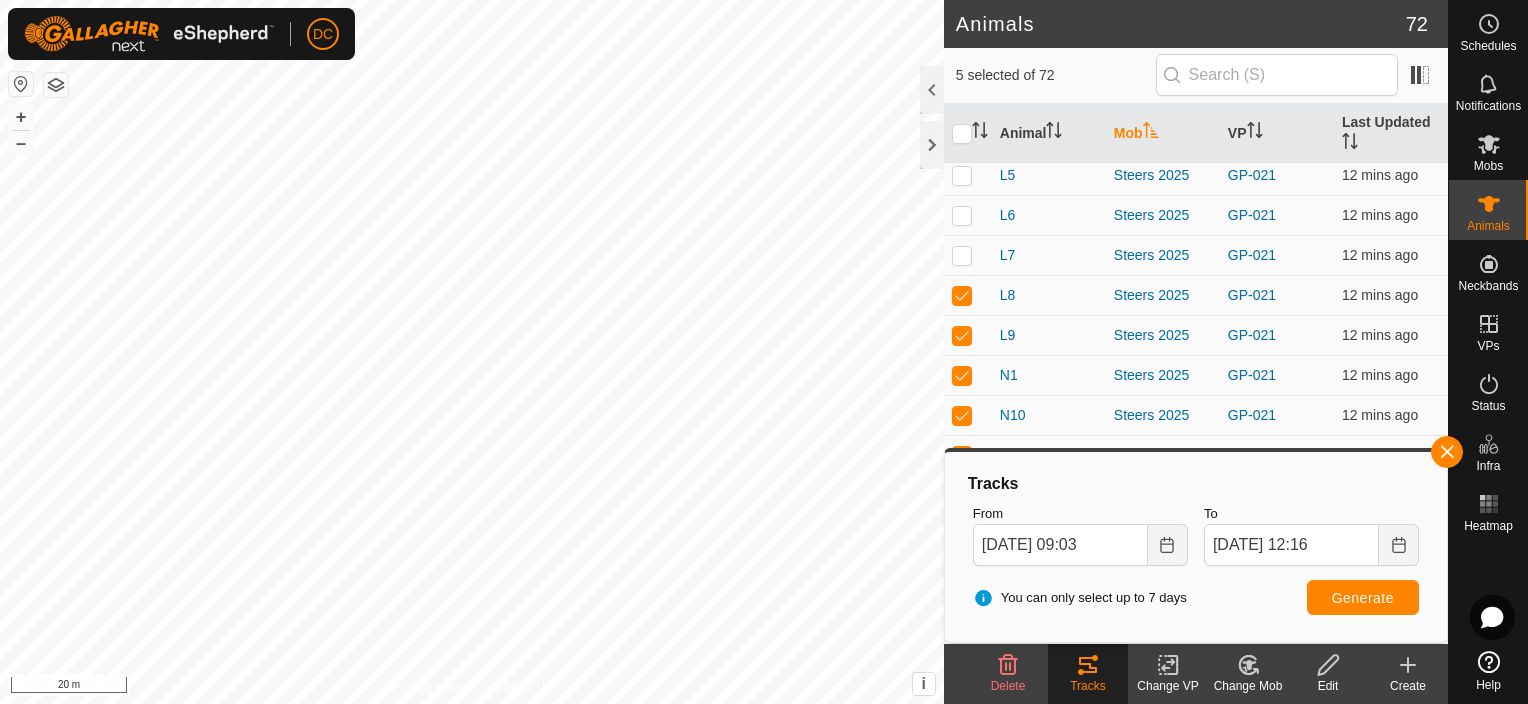 click at bounding box center [962, 495] 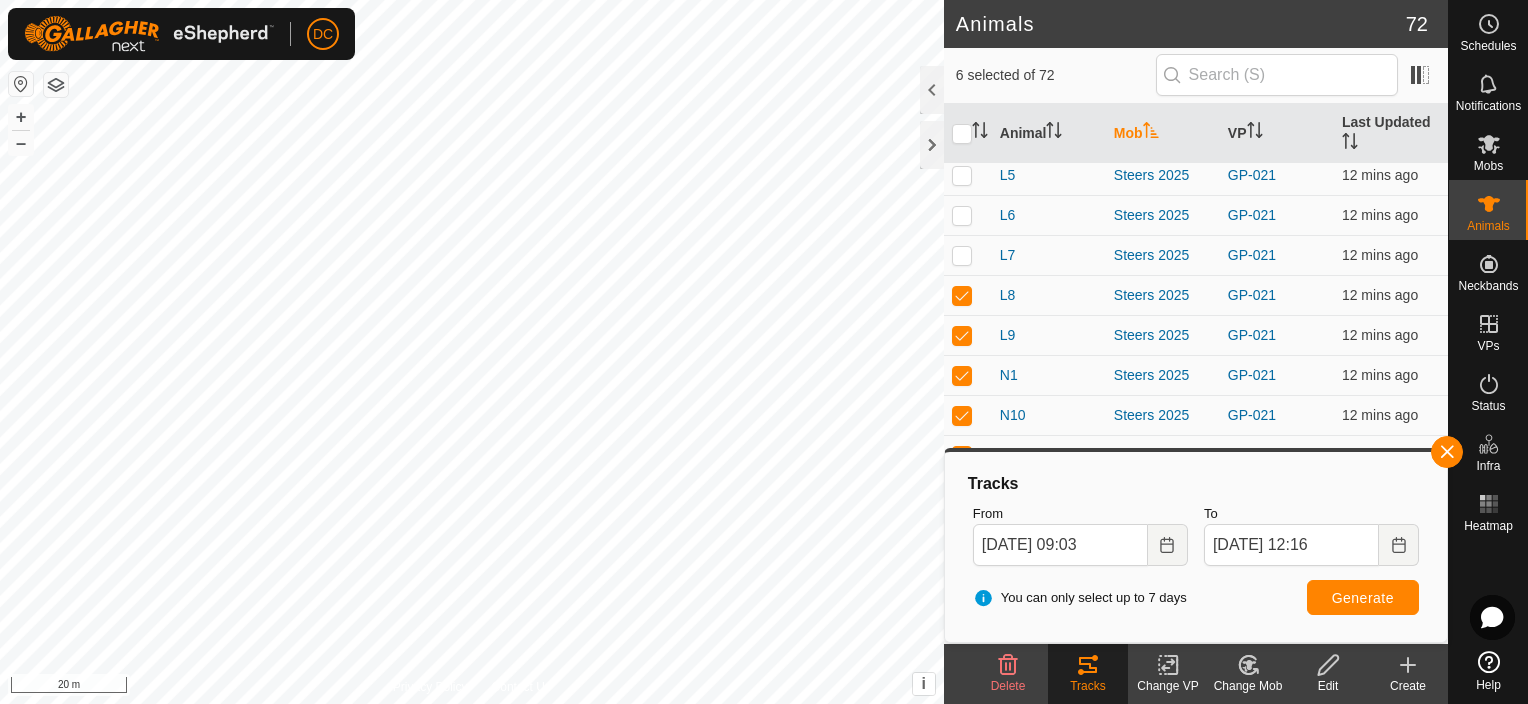 click at bounding box center (962, 535) 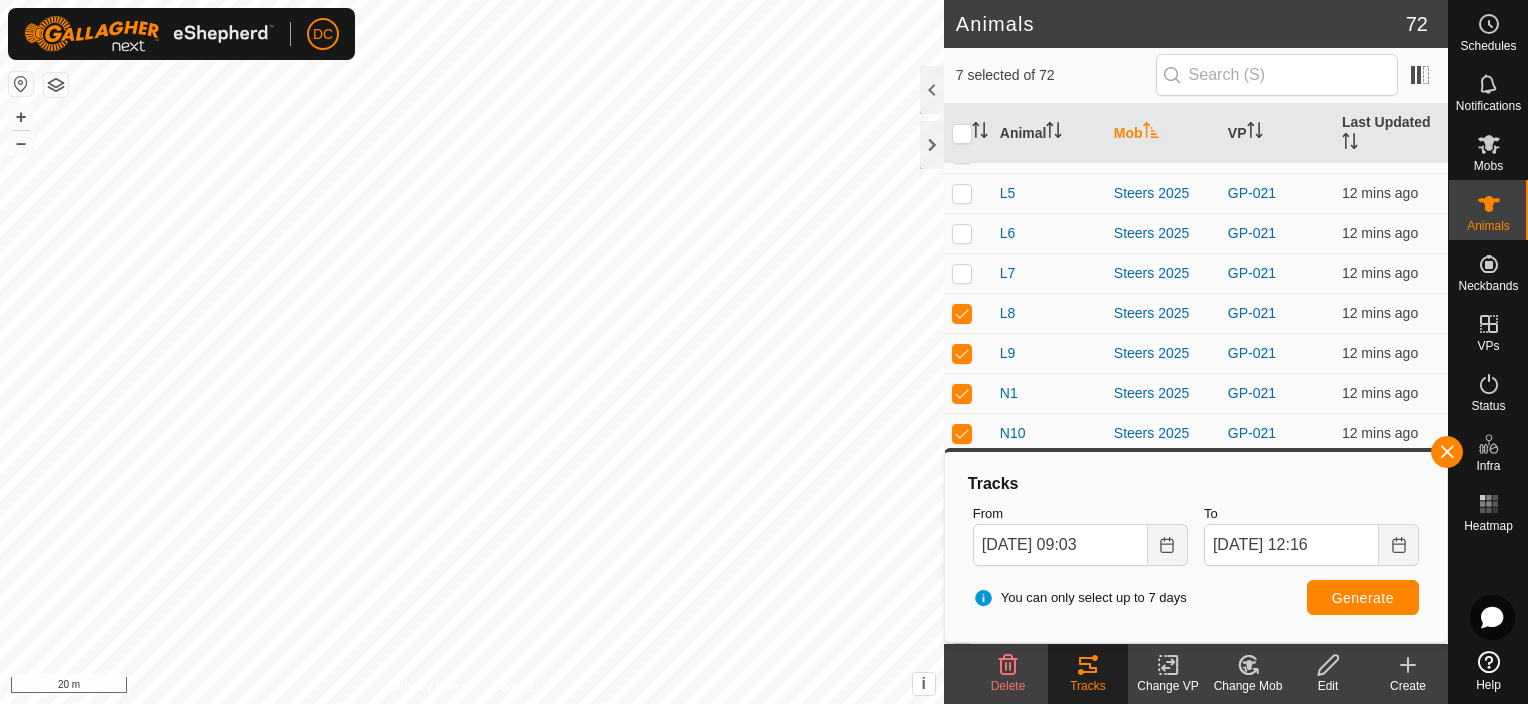 scroll, scrollTop: 2399, scrollLeft: 0, axis: vertical 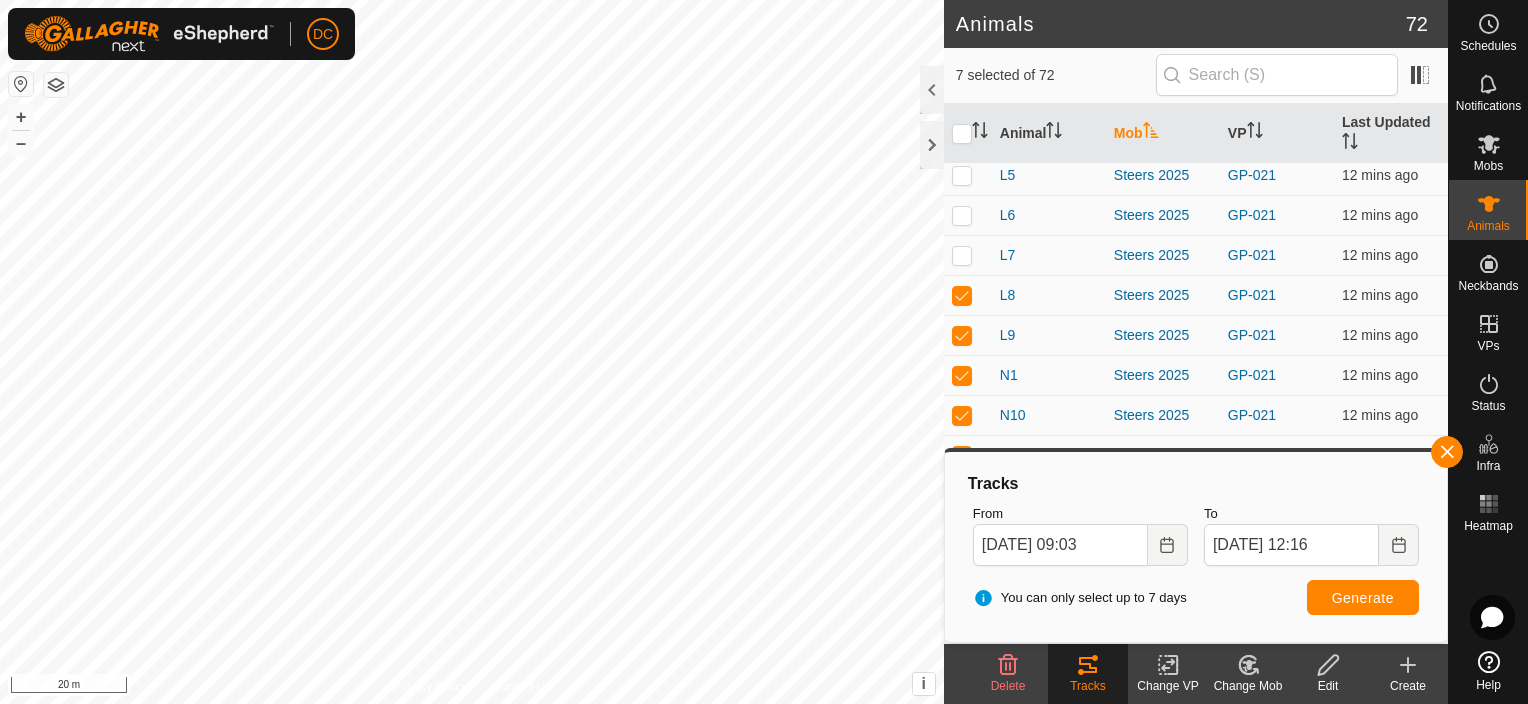 drag, startPoint x: 1436, startPoint y: 448, endPoint x: 1420, endPoint y: 452, distance: 16.492422 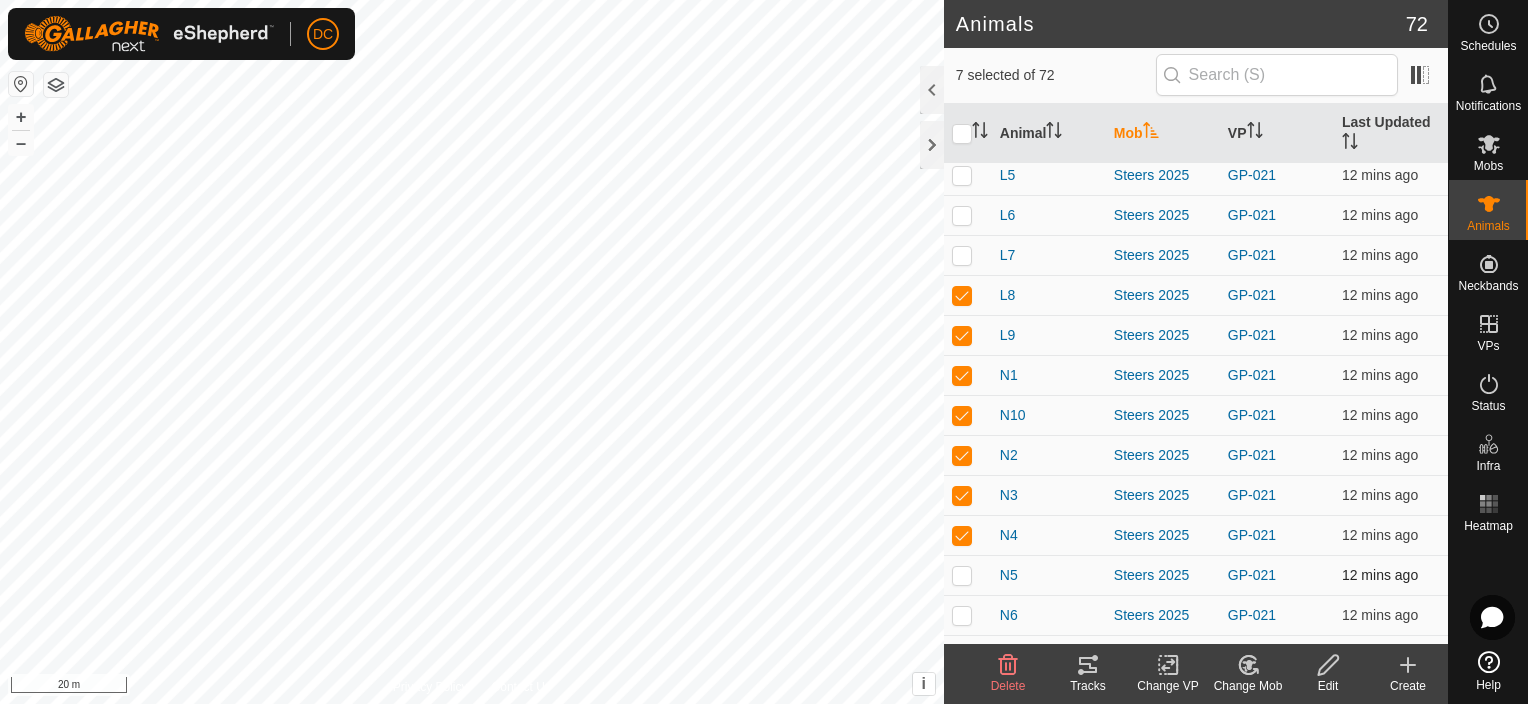click at bounding box center (962, 575) 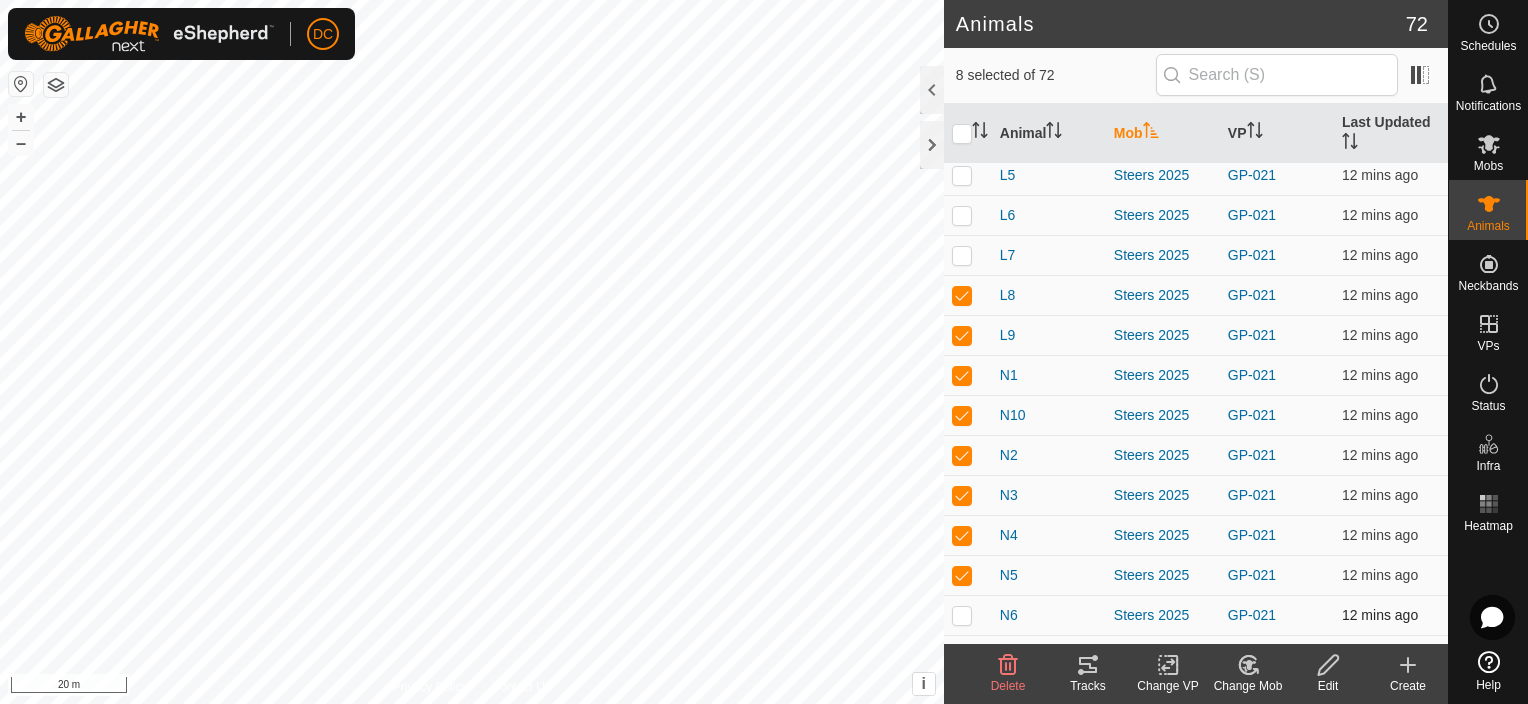 click at bounding box center [962, 615] 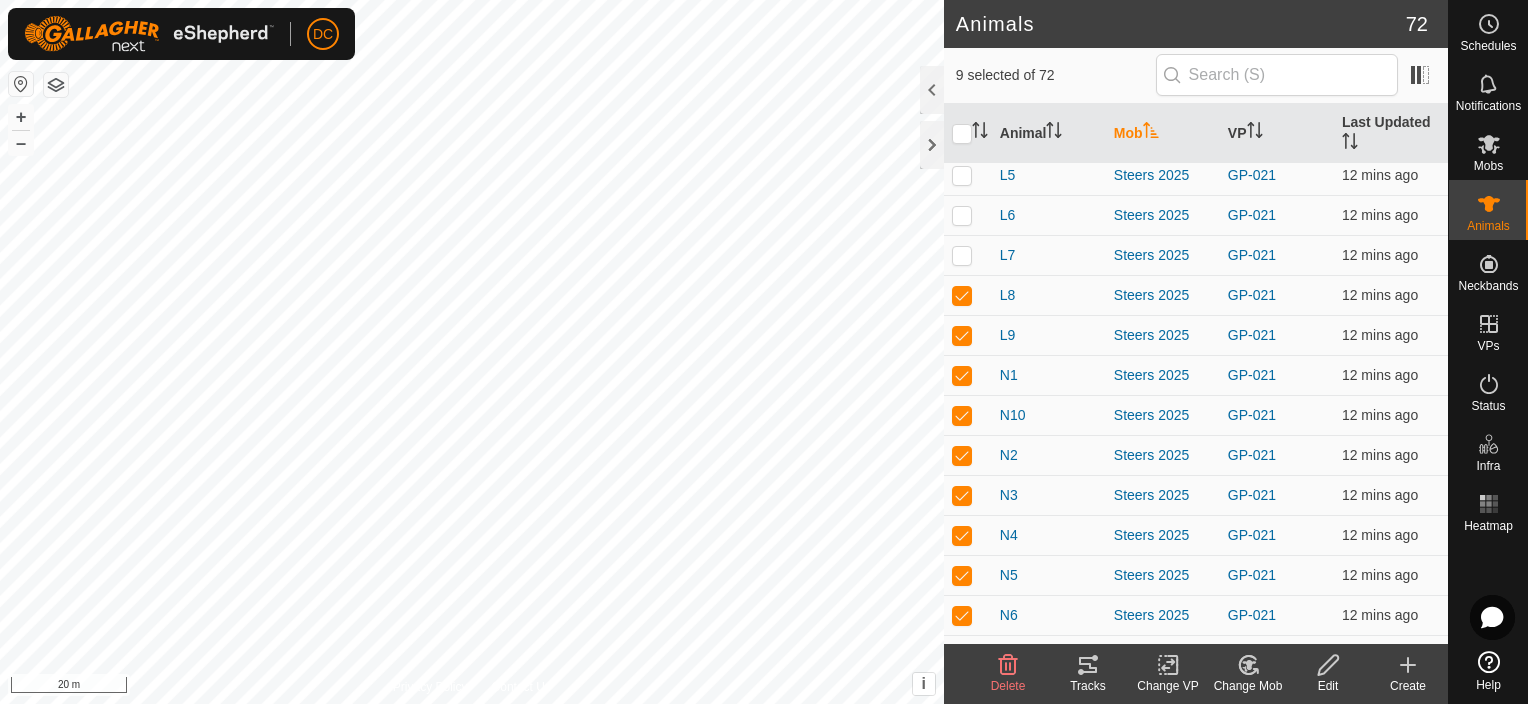 click at bounding box center [962, 655] 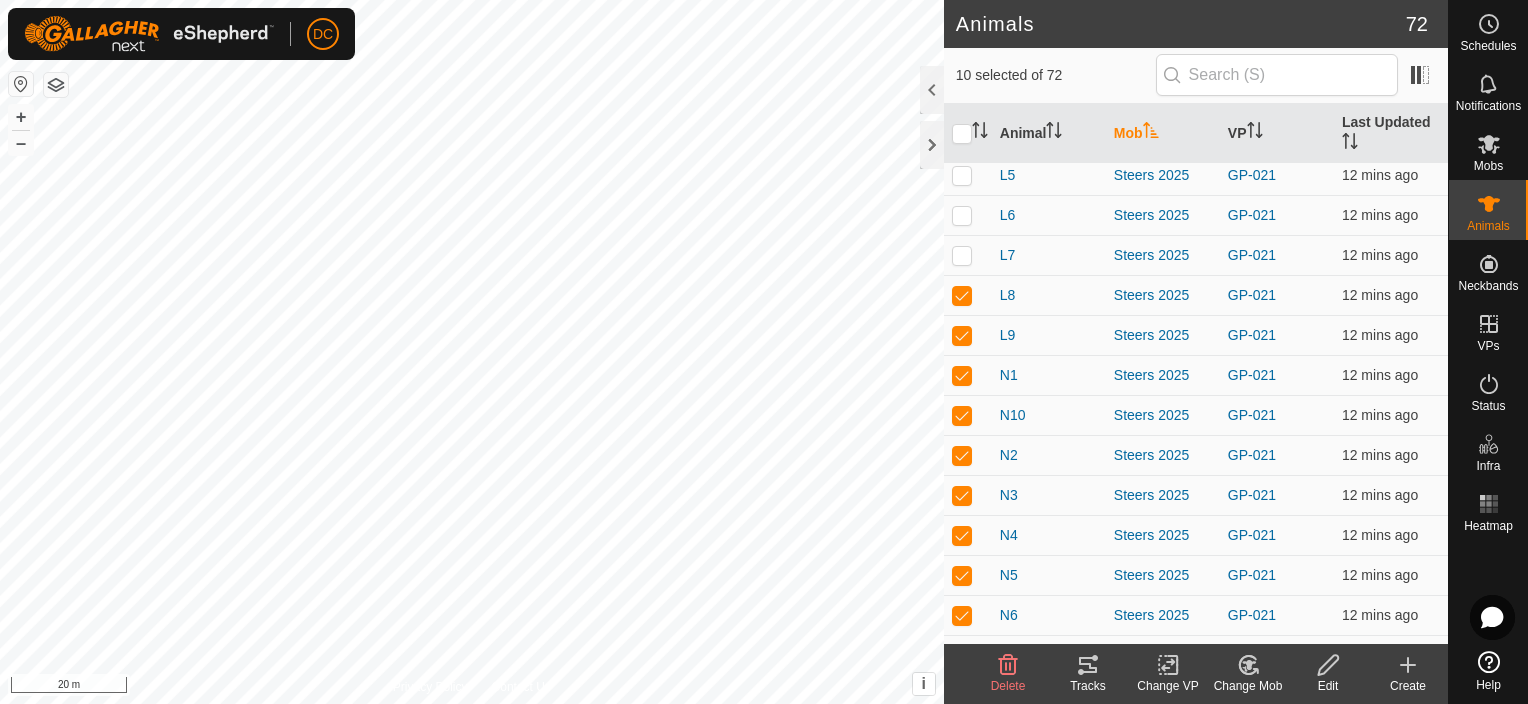 click 